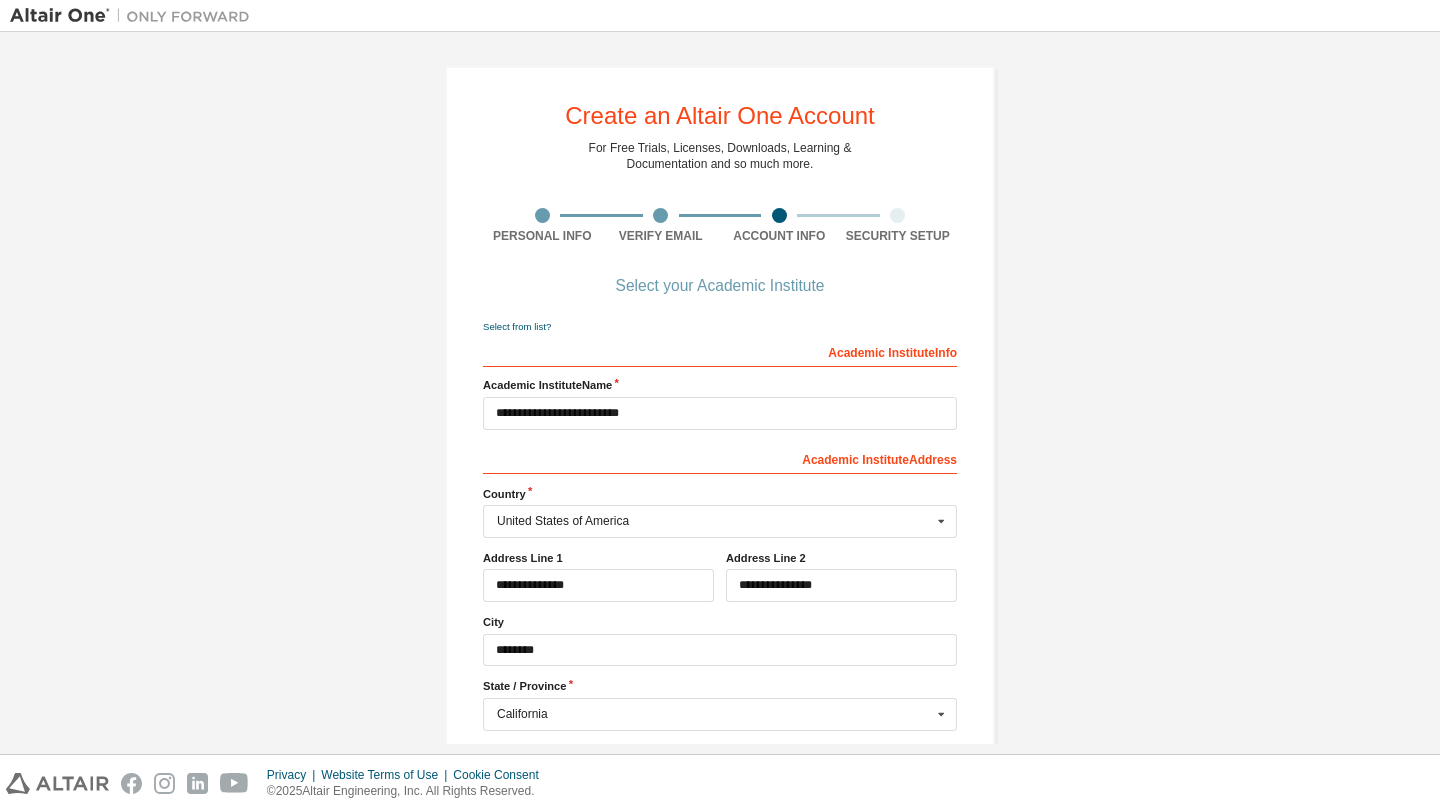 scroll, scrollTop: 0, scrollLeft: 0, axis: both 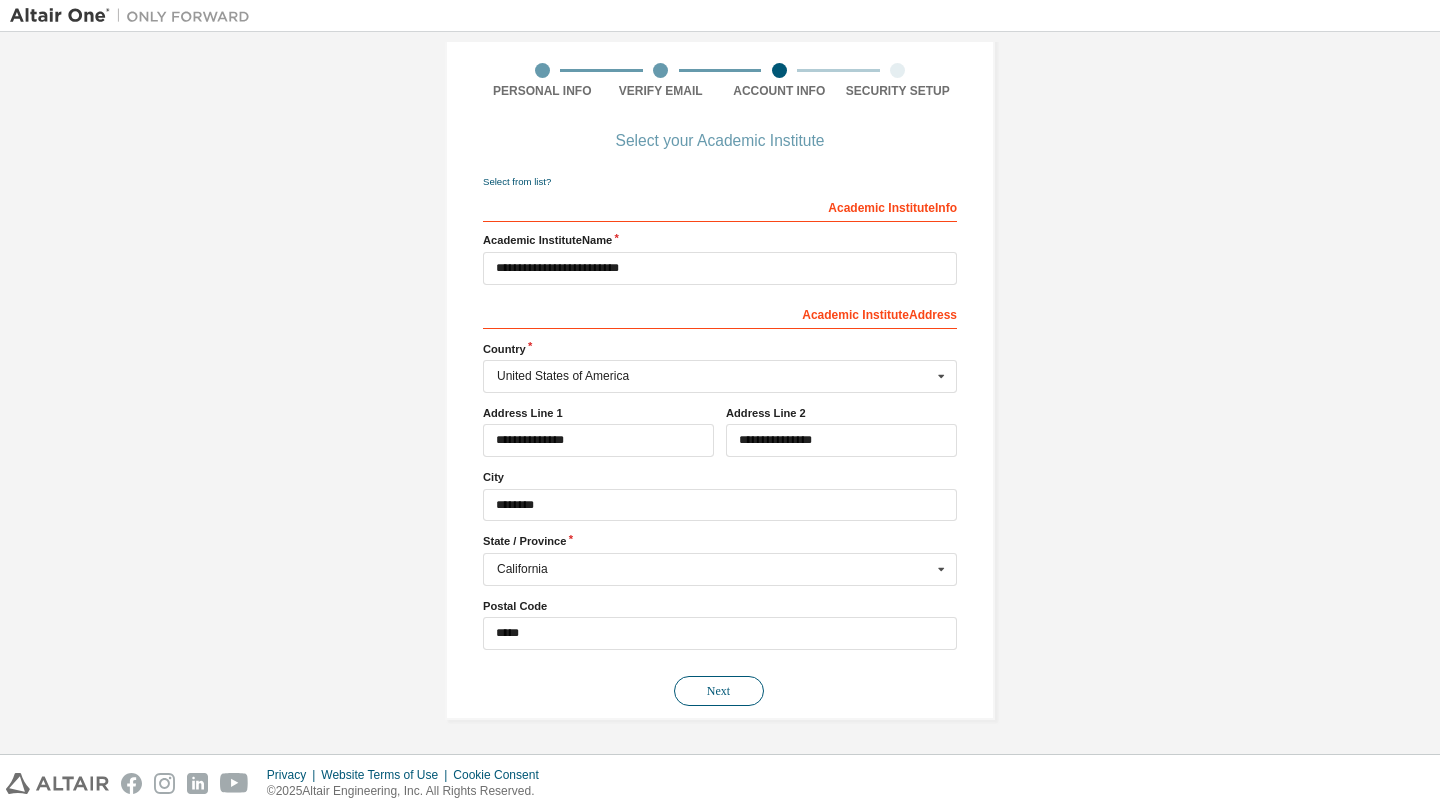 click on "Next" at bounding box center (719, 691) 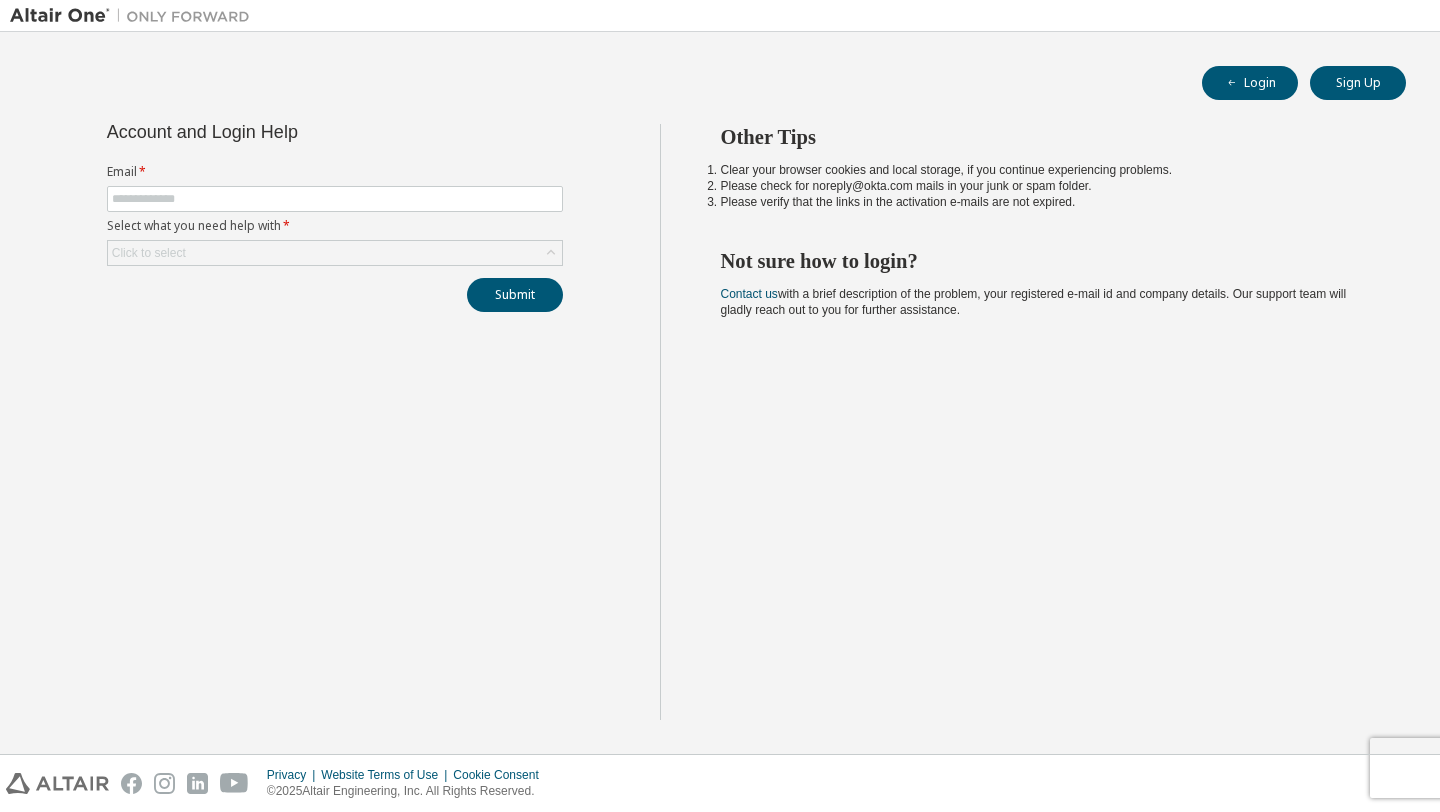 scroll, scrollTop: 0, scrollLeft: 0, axis: both 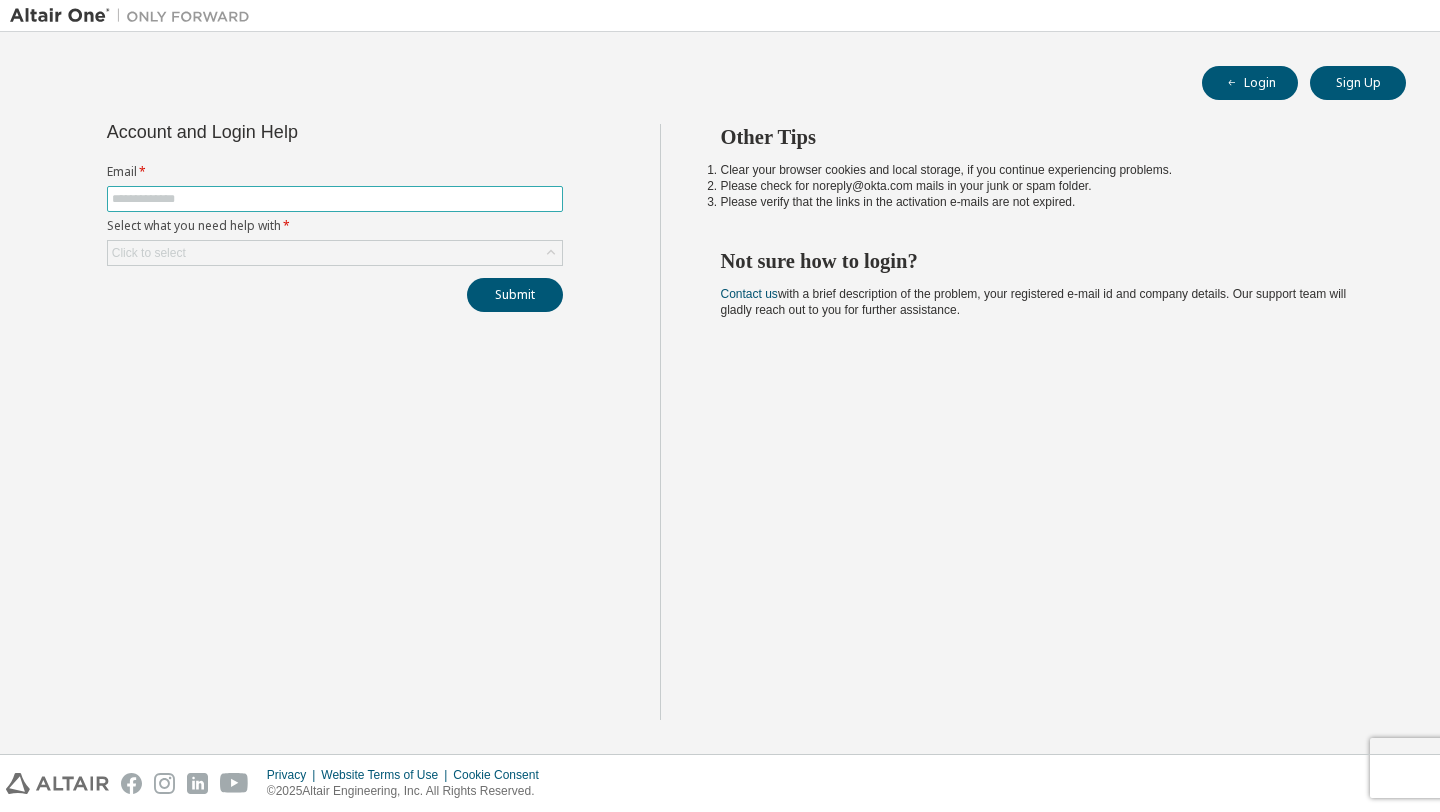 click at bounding box center (335, 199) 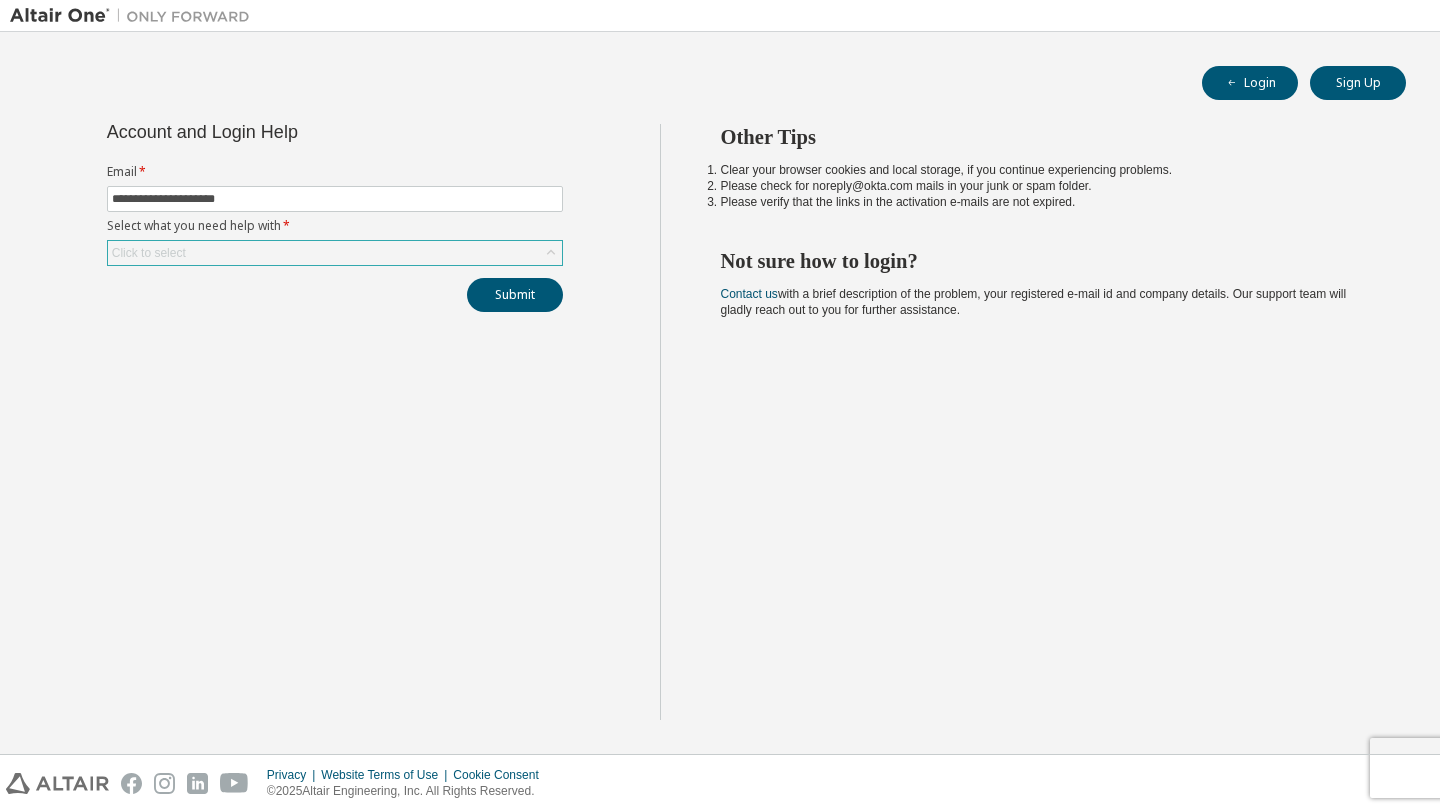 click on "Click to select" at bounding box center [335, 253] 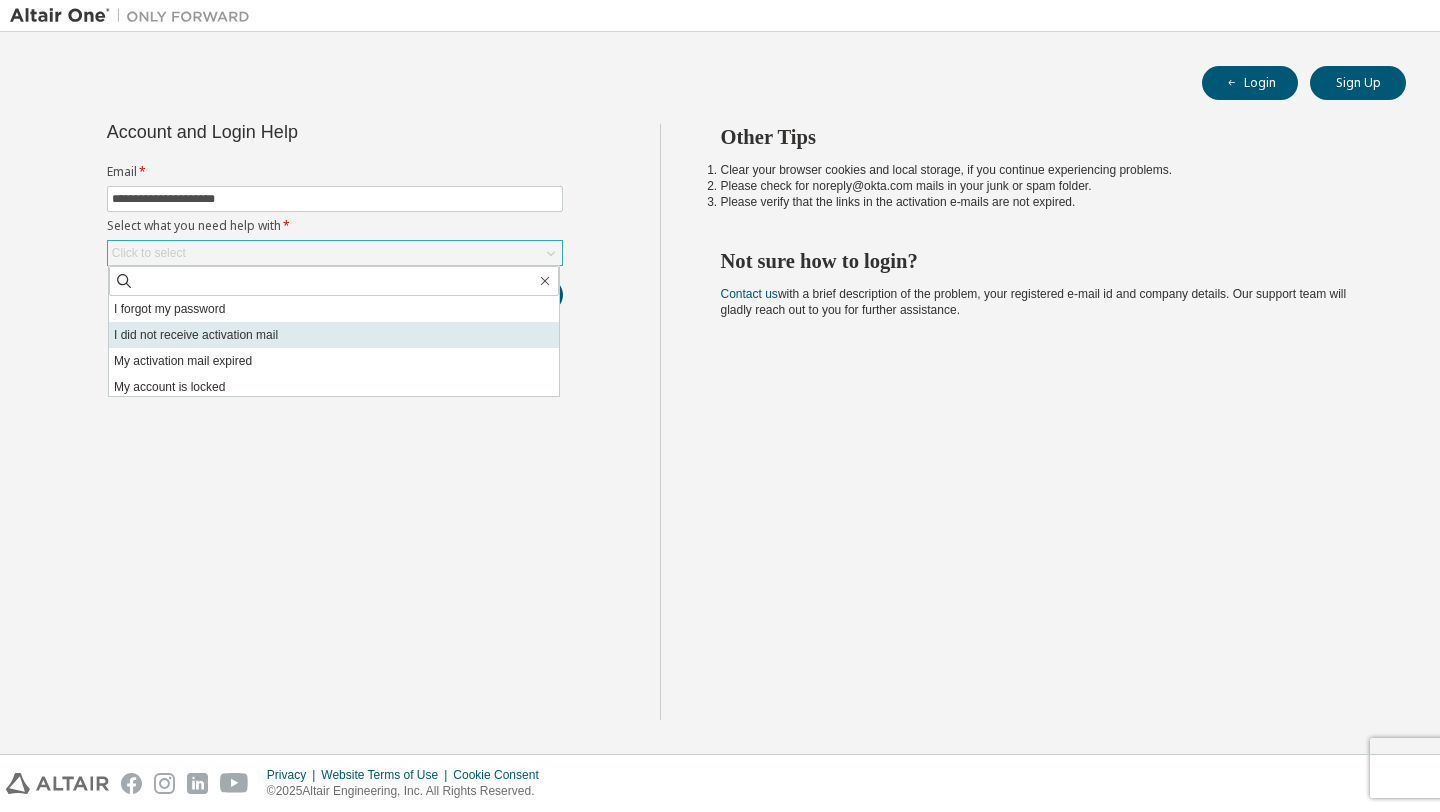 click on "I did not receive activation mail" at bounding box center [334, 335] 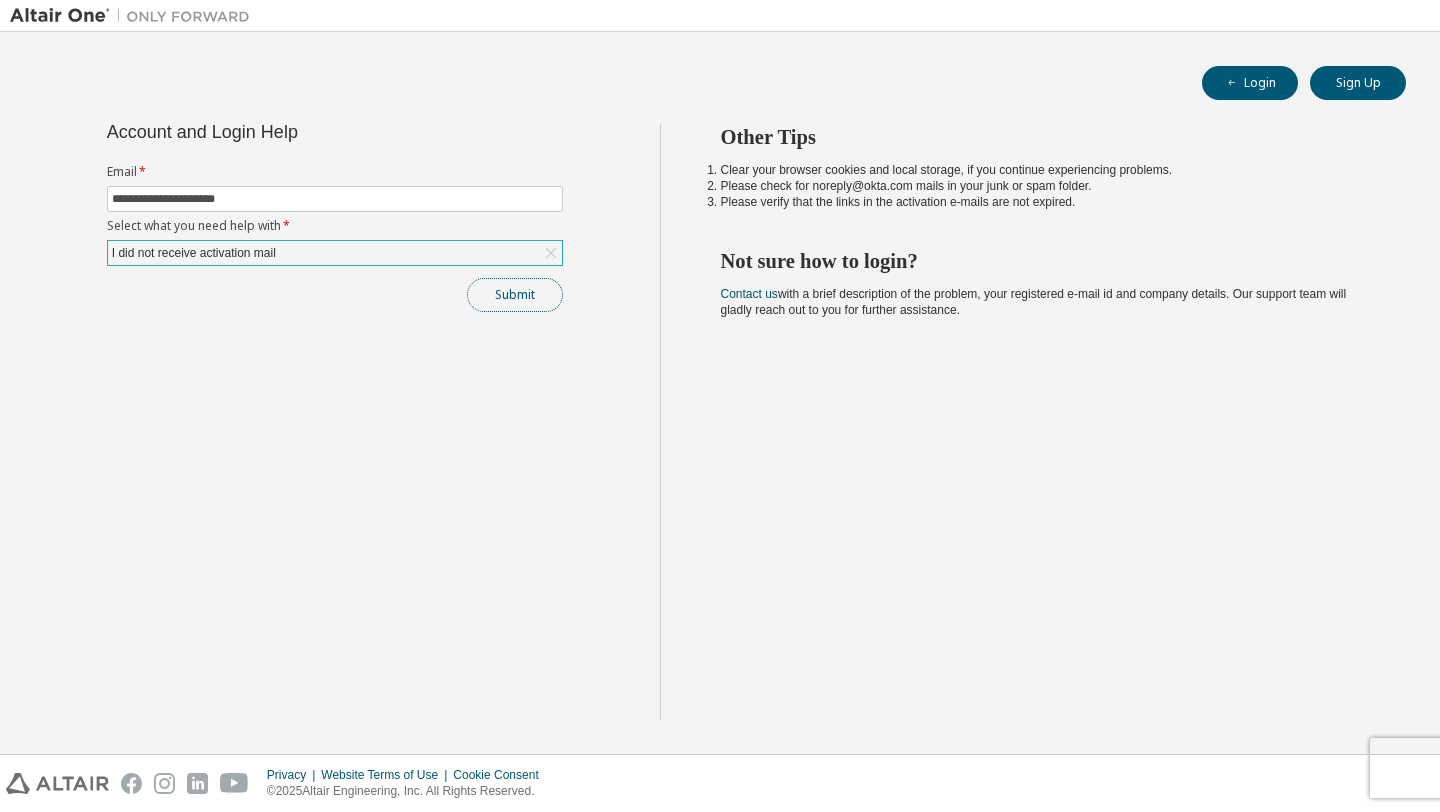 click on "Submit" at bounding box center [515, 295] 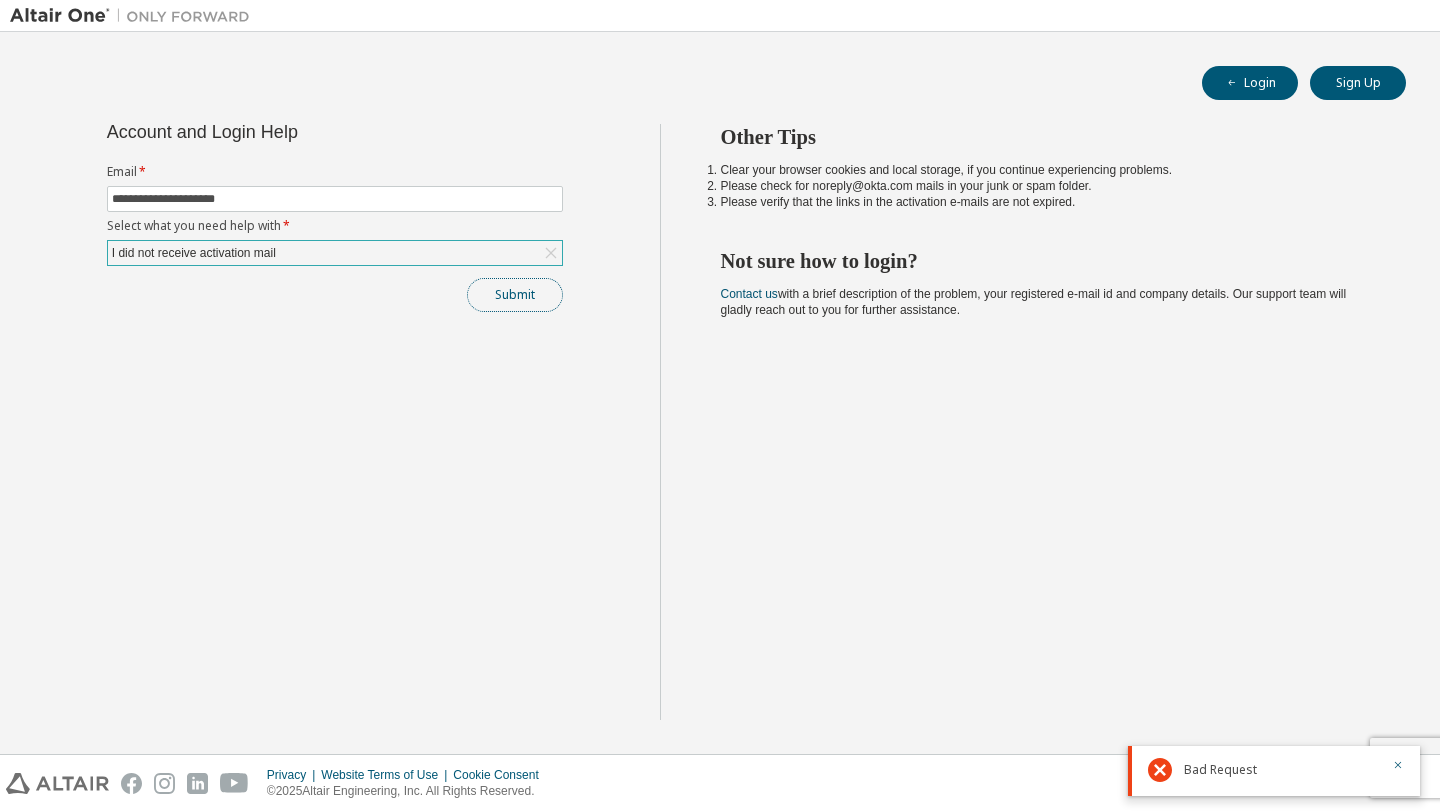 click on "Submit" at bounding box center (515, 295) 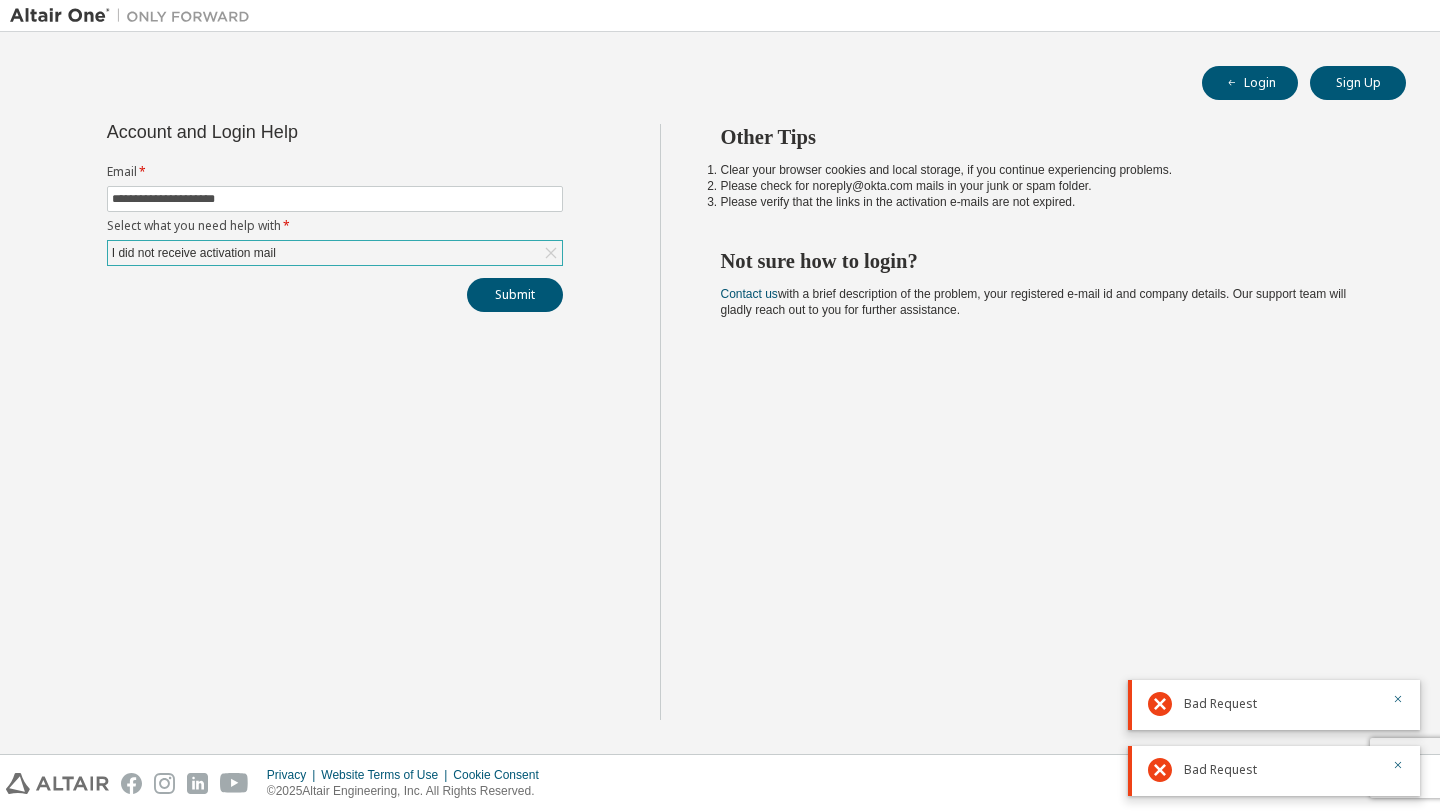 click on "I did not receive activation mail" at bounding box center (335, 253) 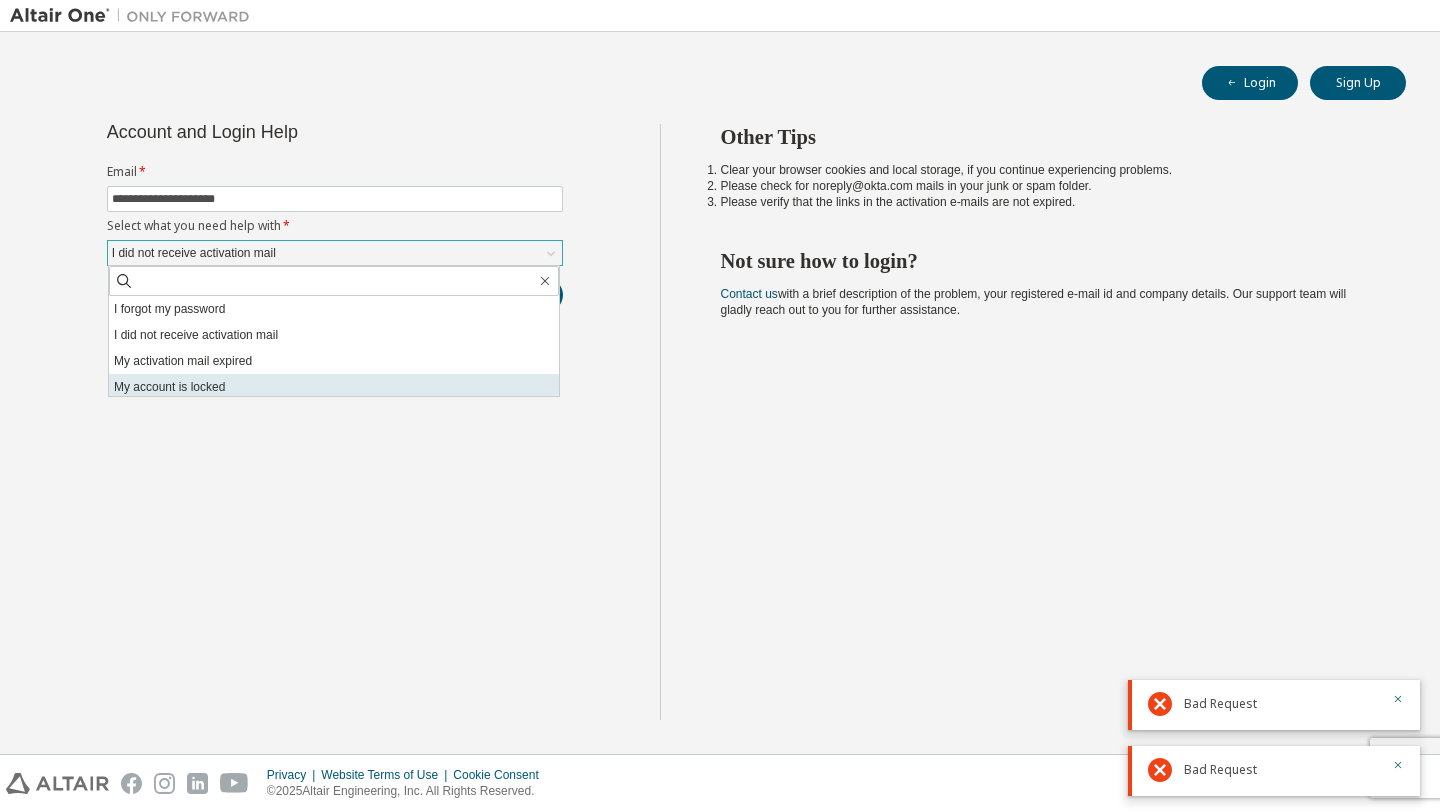 click on "My account is locked" at bounding box center (334, 387) 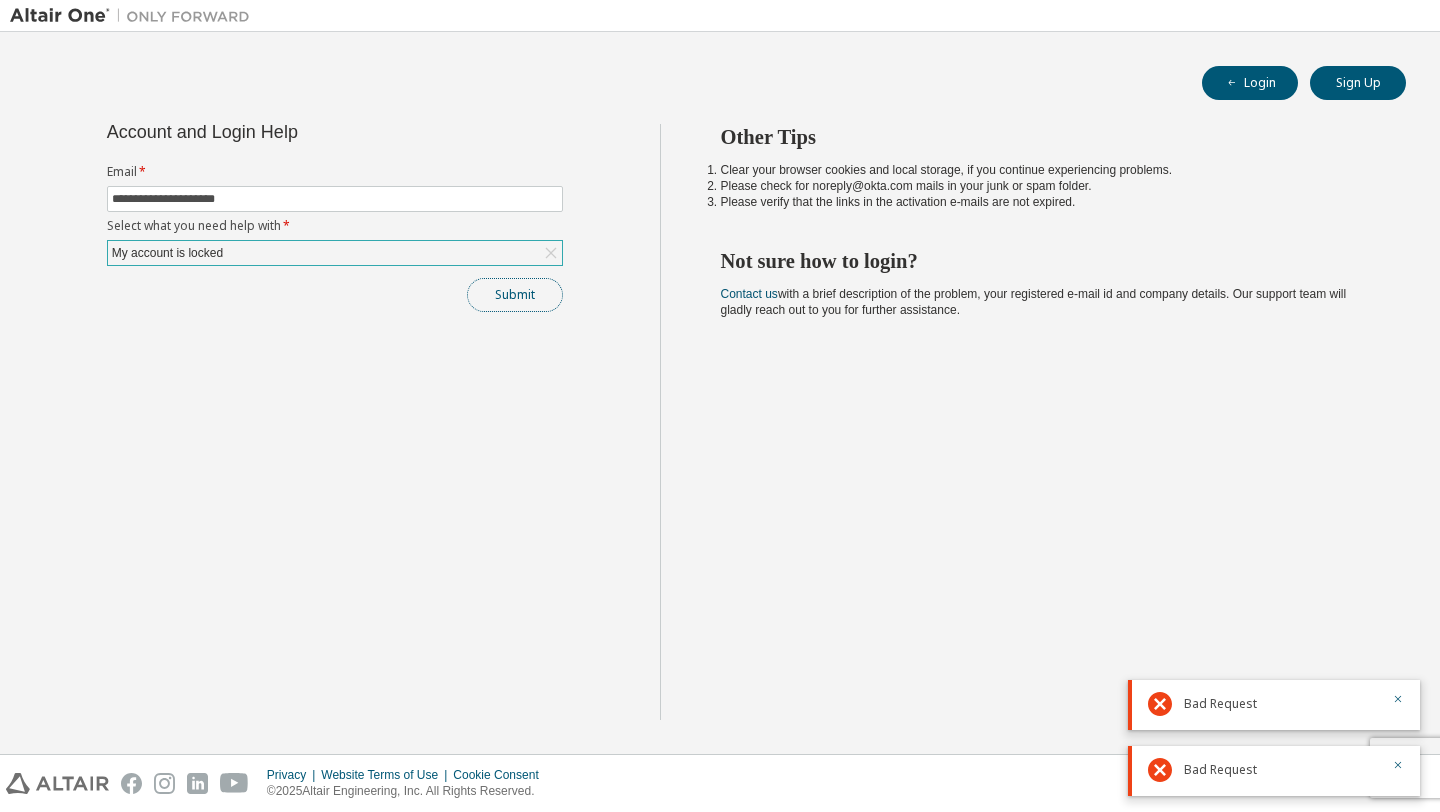 click on "Submit" at bounding box center [515, 295] 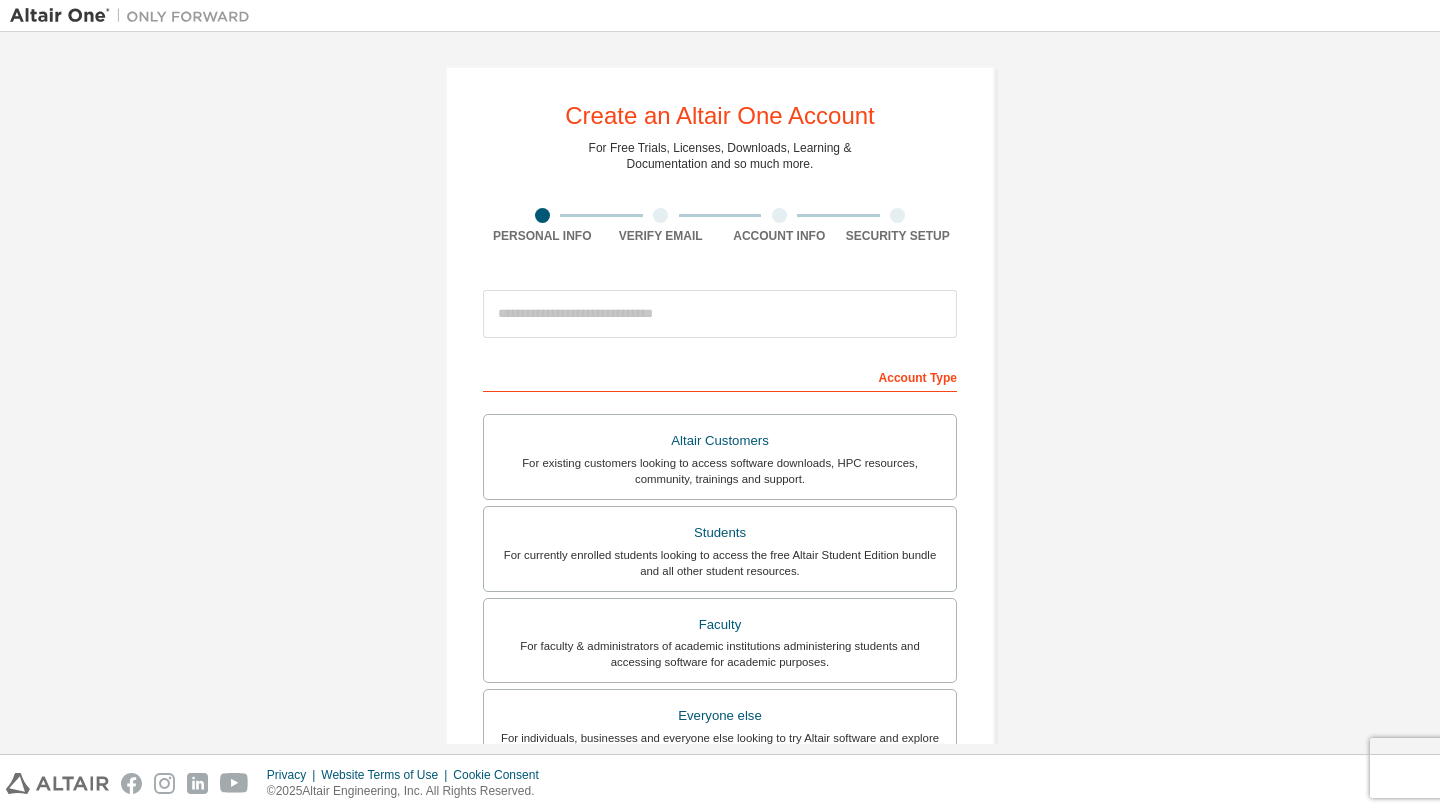 scroll, scrollTop: 0, scrollLeft: 0, axis: both 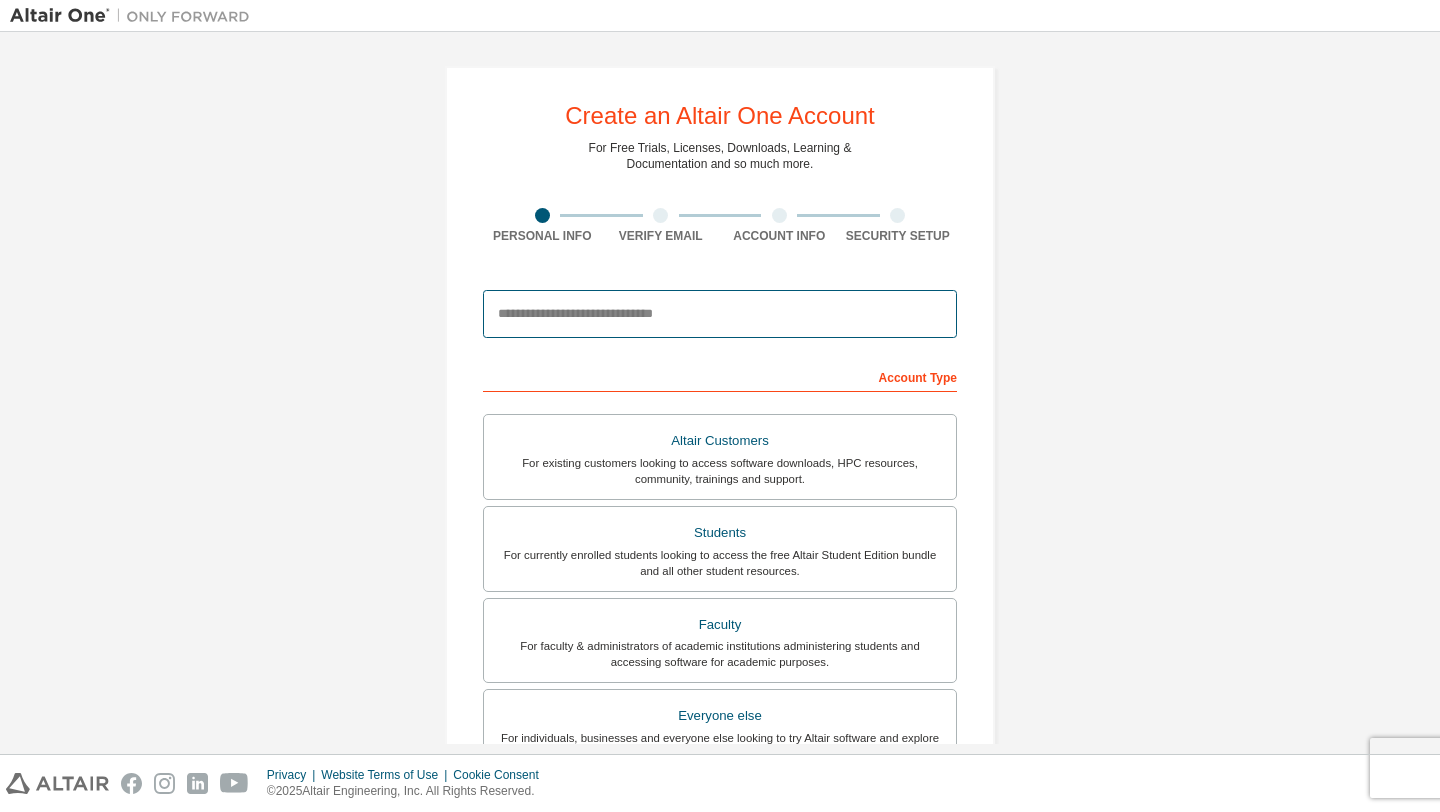 click at bounding box center (720, 314) 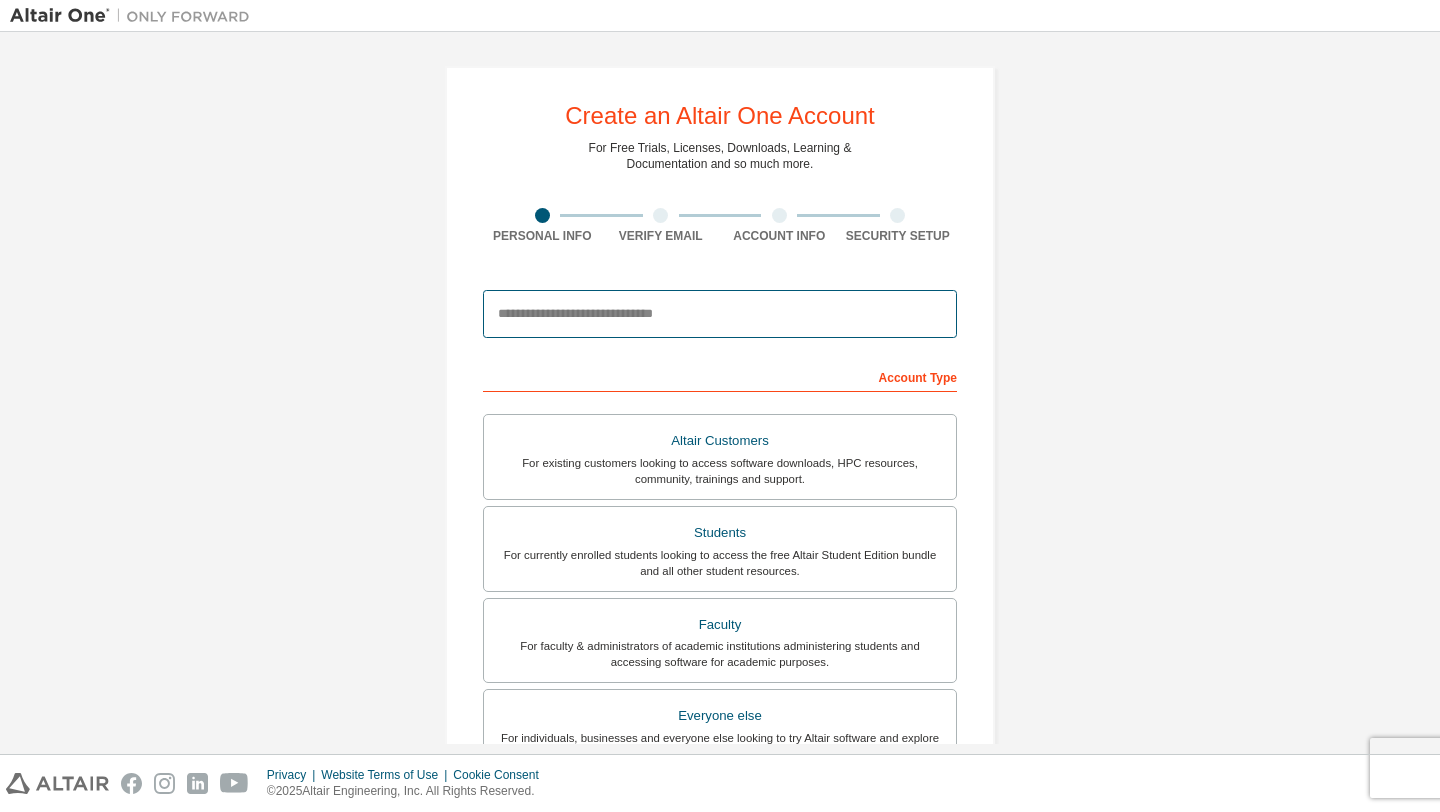 type on "**********" 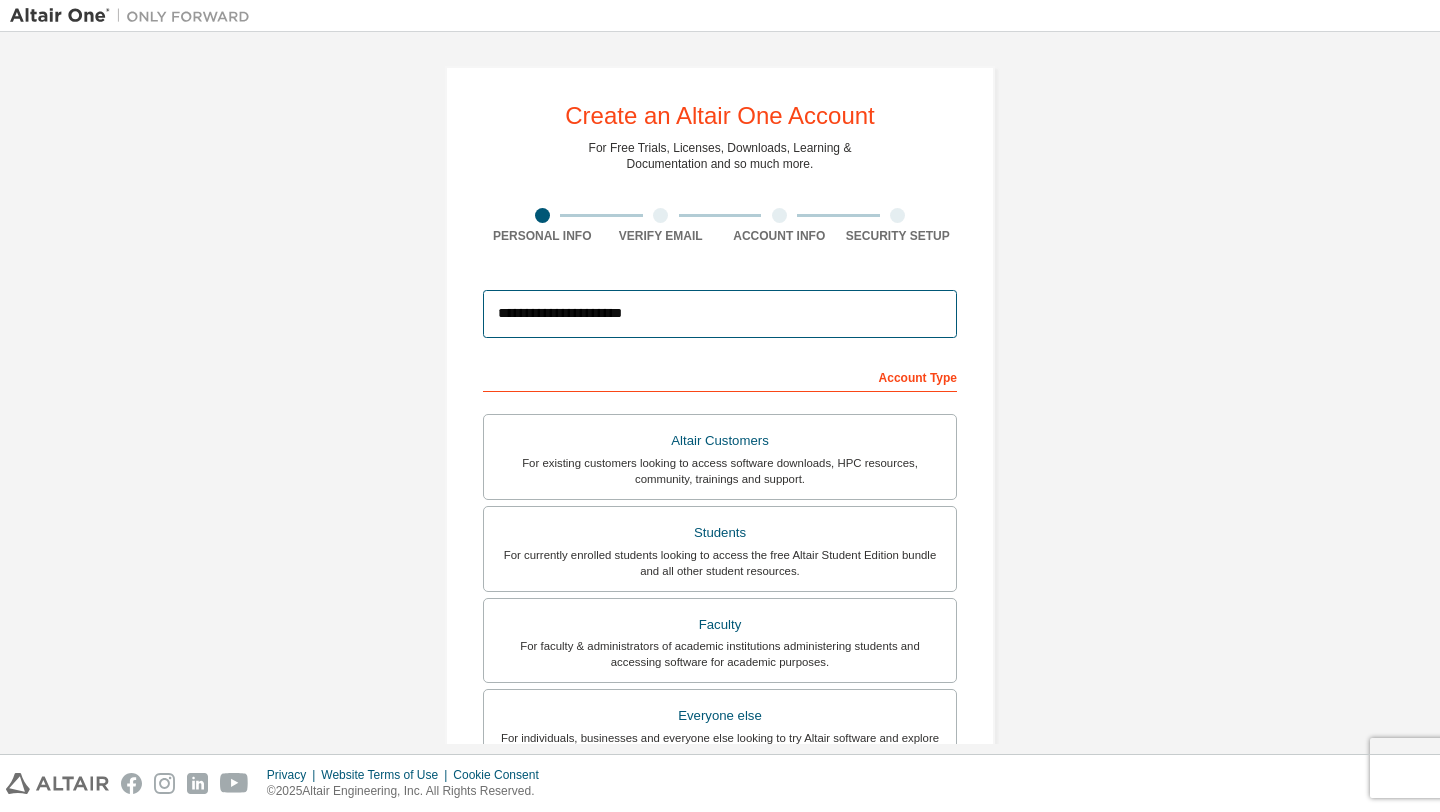 type on "**********" 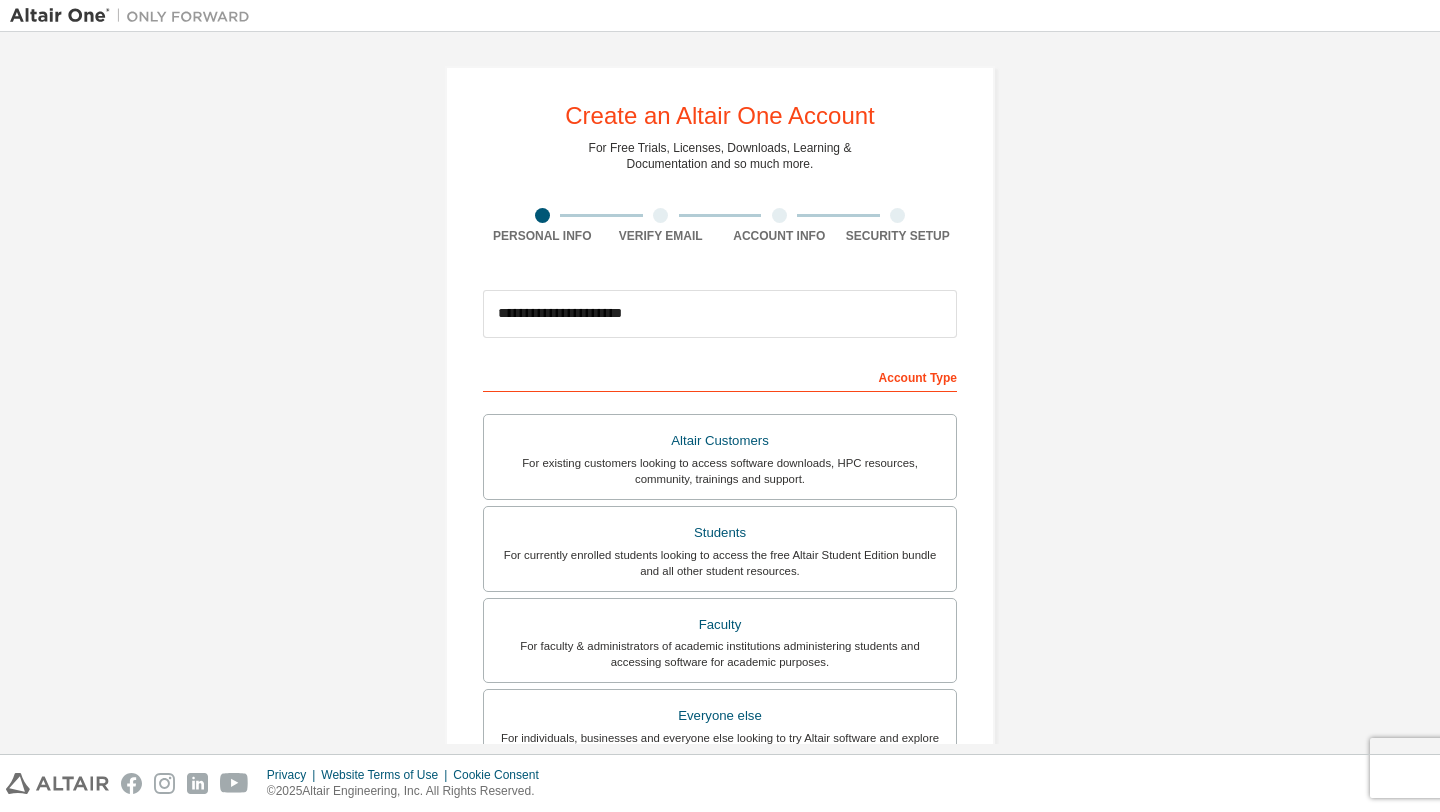 type on "*********" 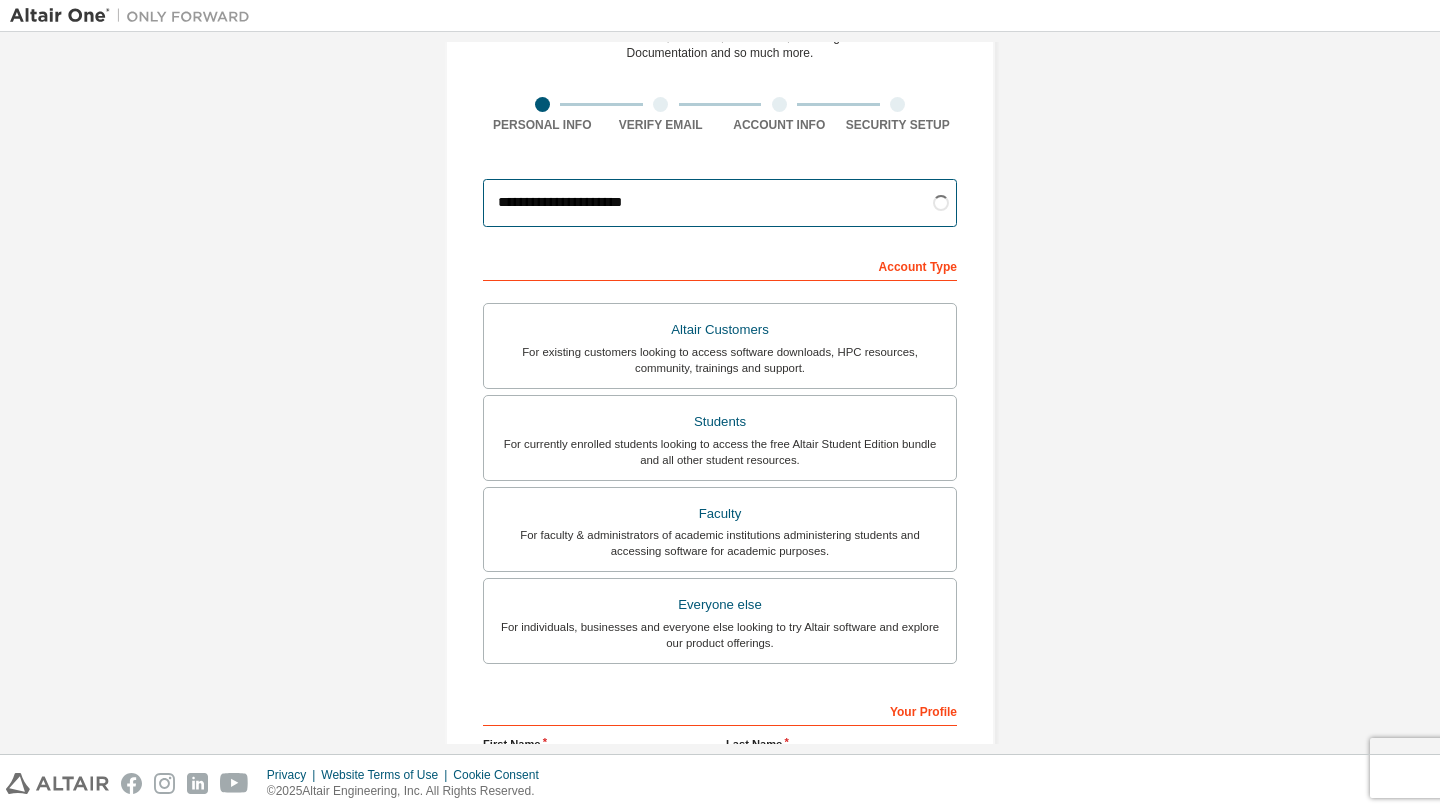 scroll, scrollTop: 114, scrollLeft: 0, axis: vertical 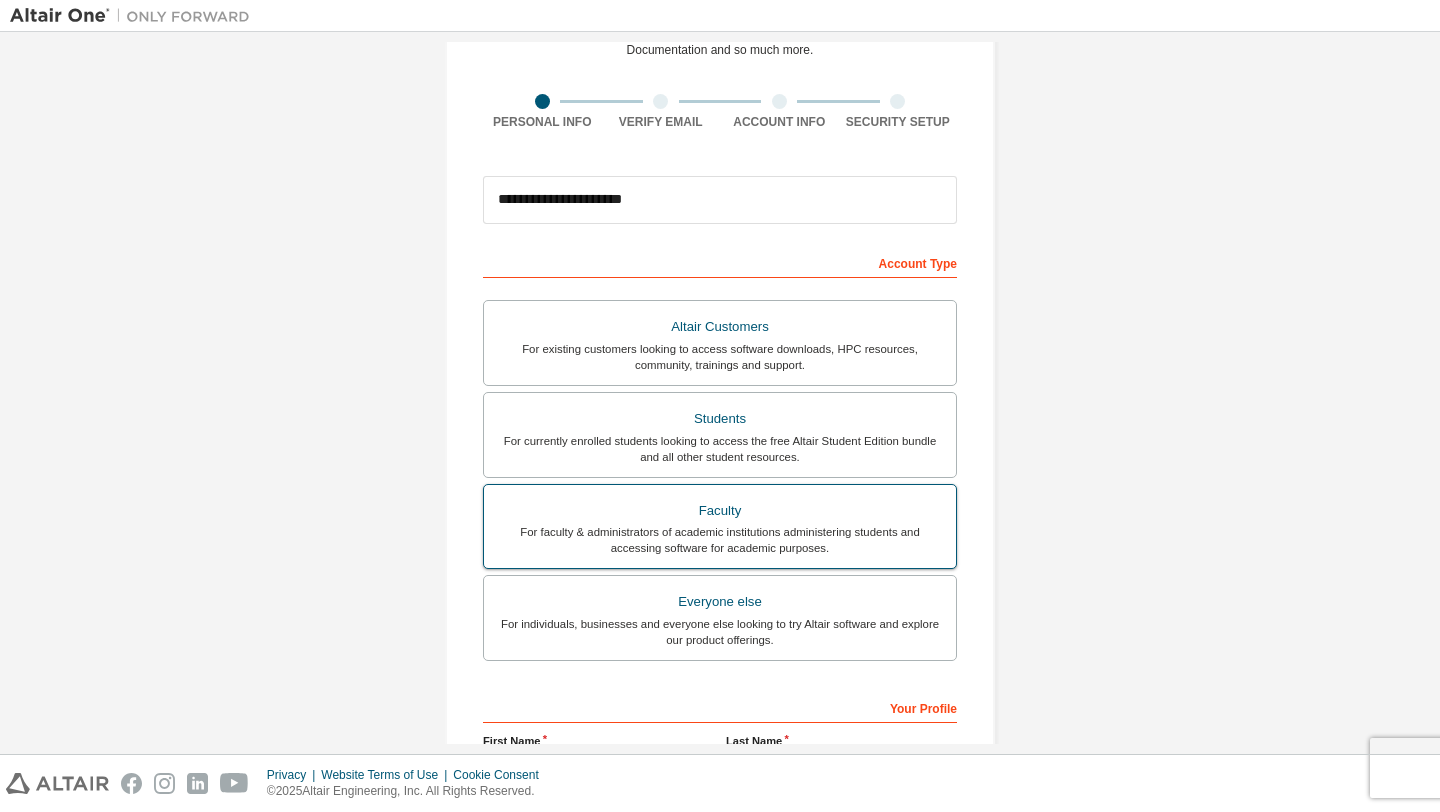 click on "Faculty" at bounding box center [720, 511] 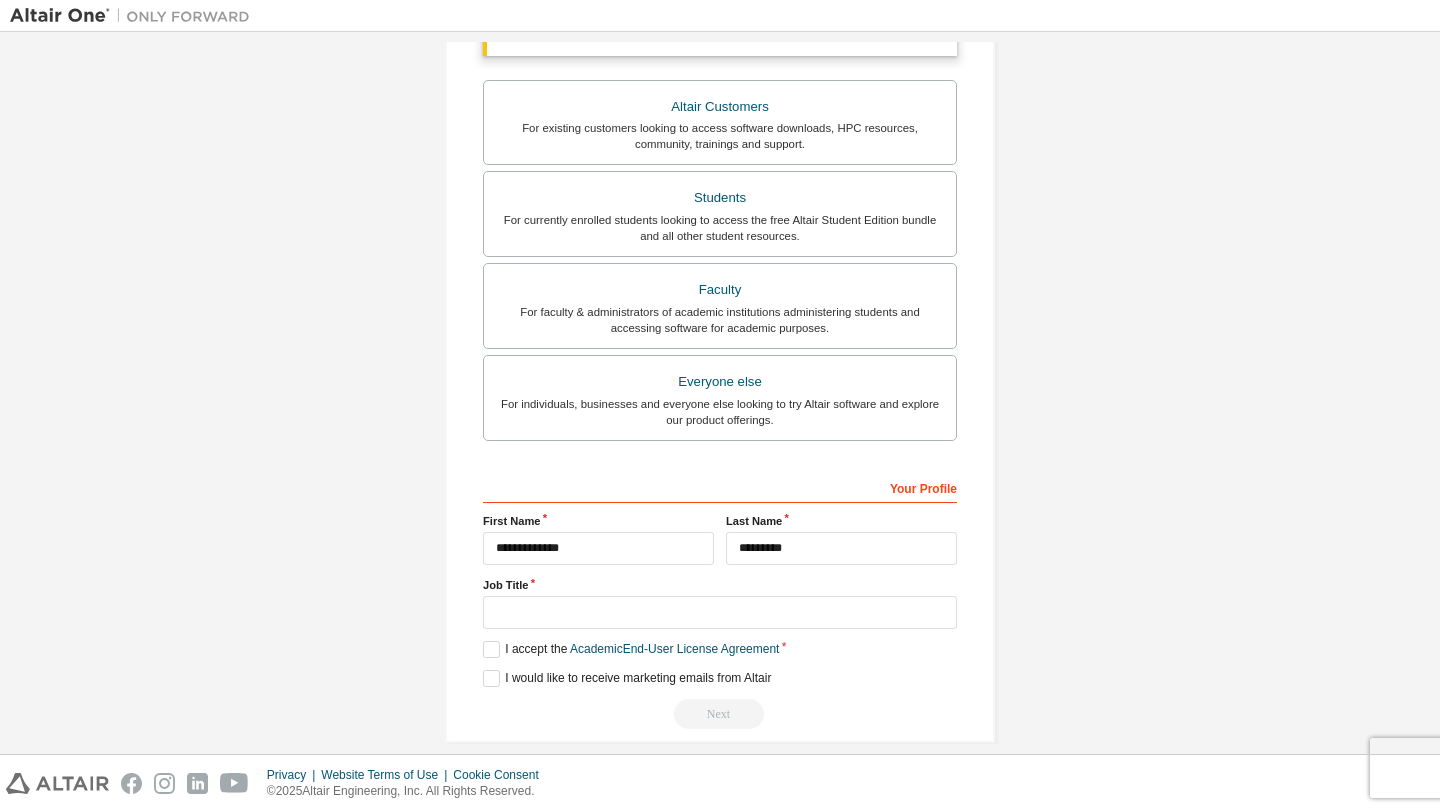 scroll, scrollTop: 409, scrollLeft: 0, axis: vertical 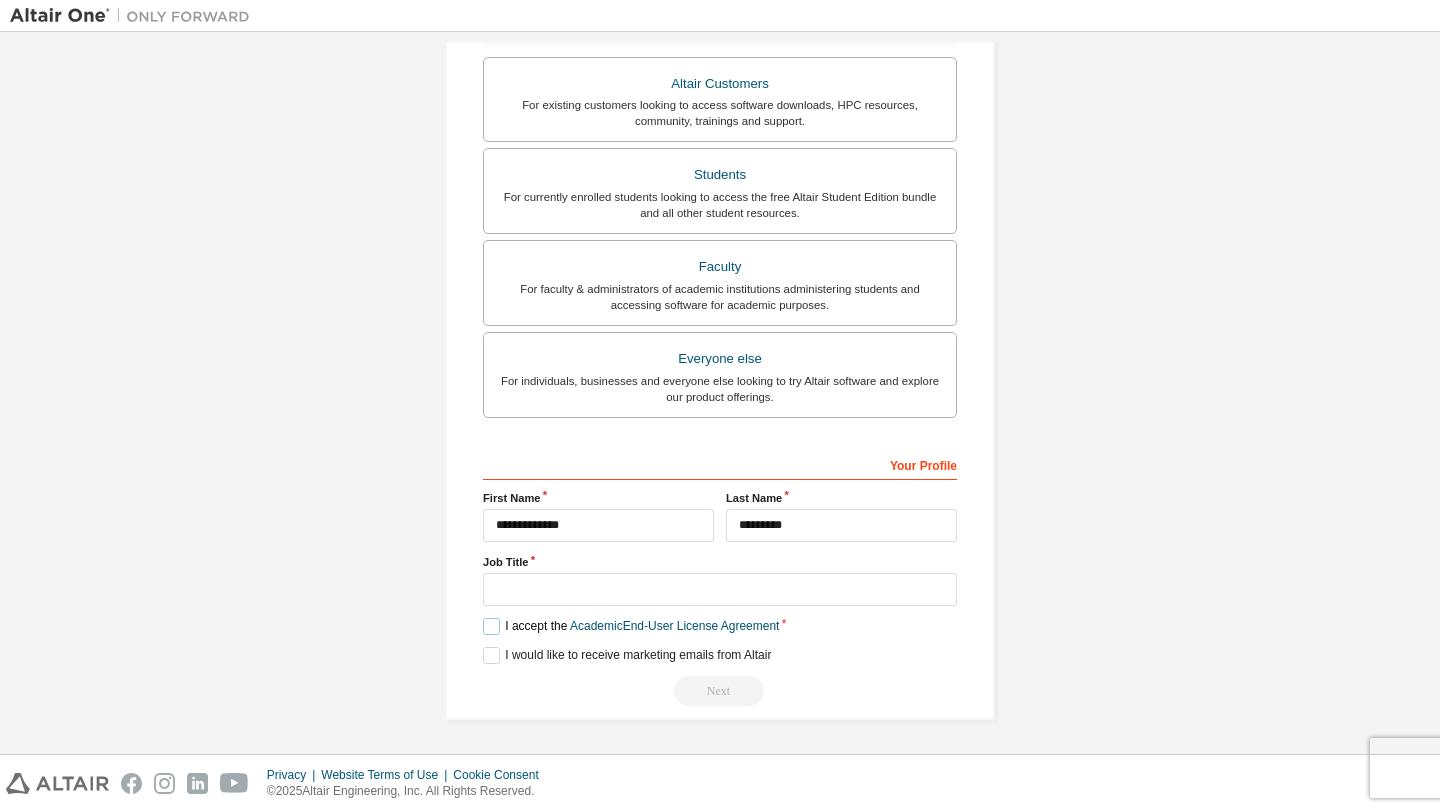 click on "I accept the   Academic   End-User License Agreement" at bounding box center (631, 626) 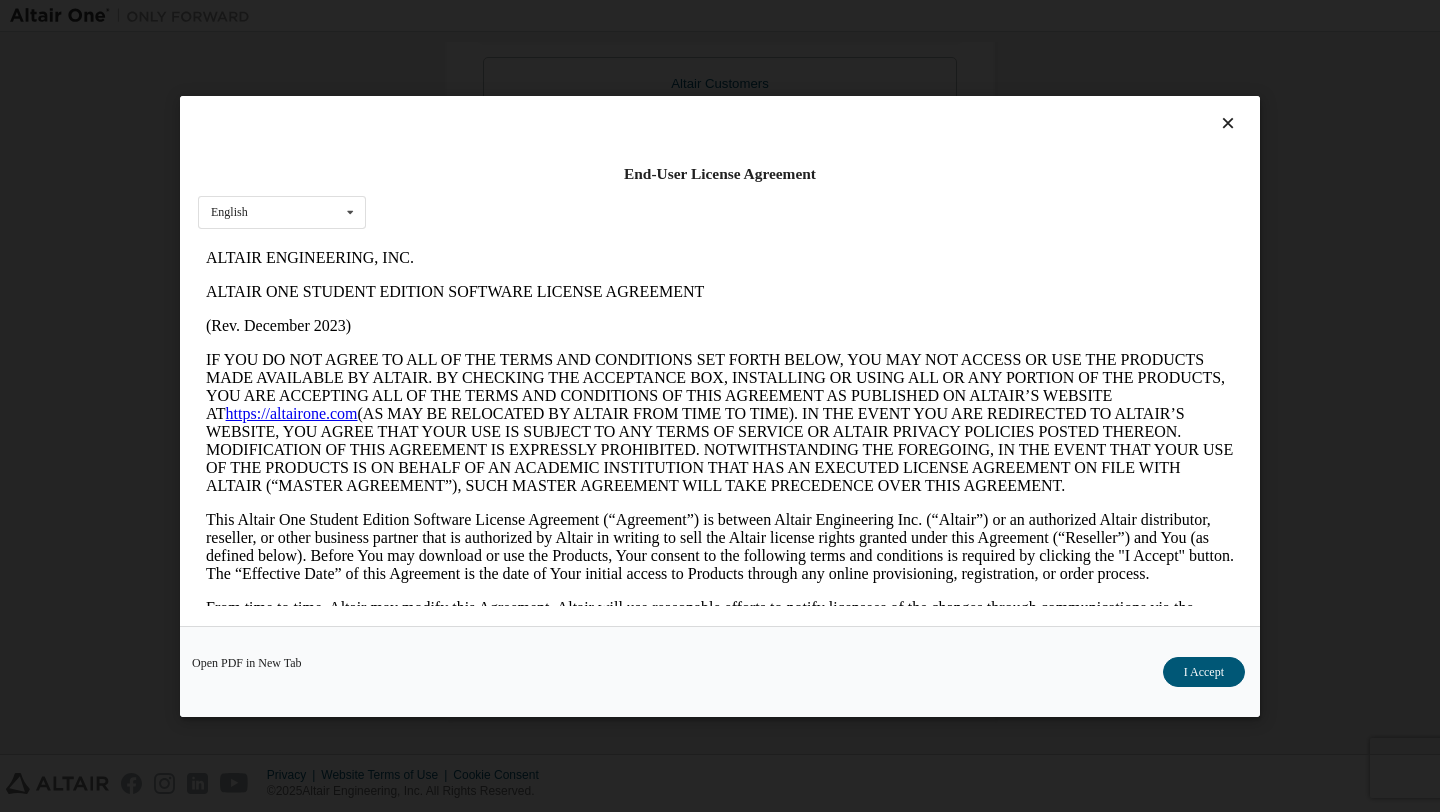 scroll, scrollTop: 0, scrollLeft: 0, axis: both 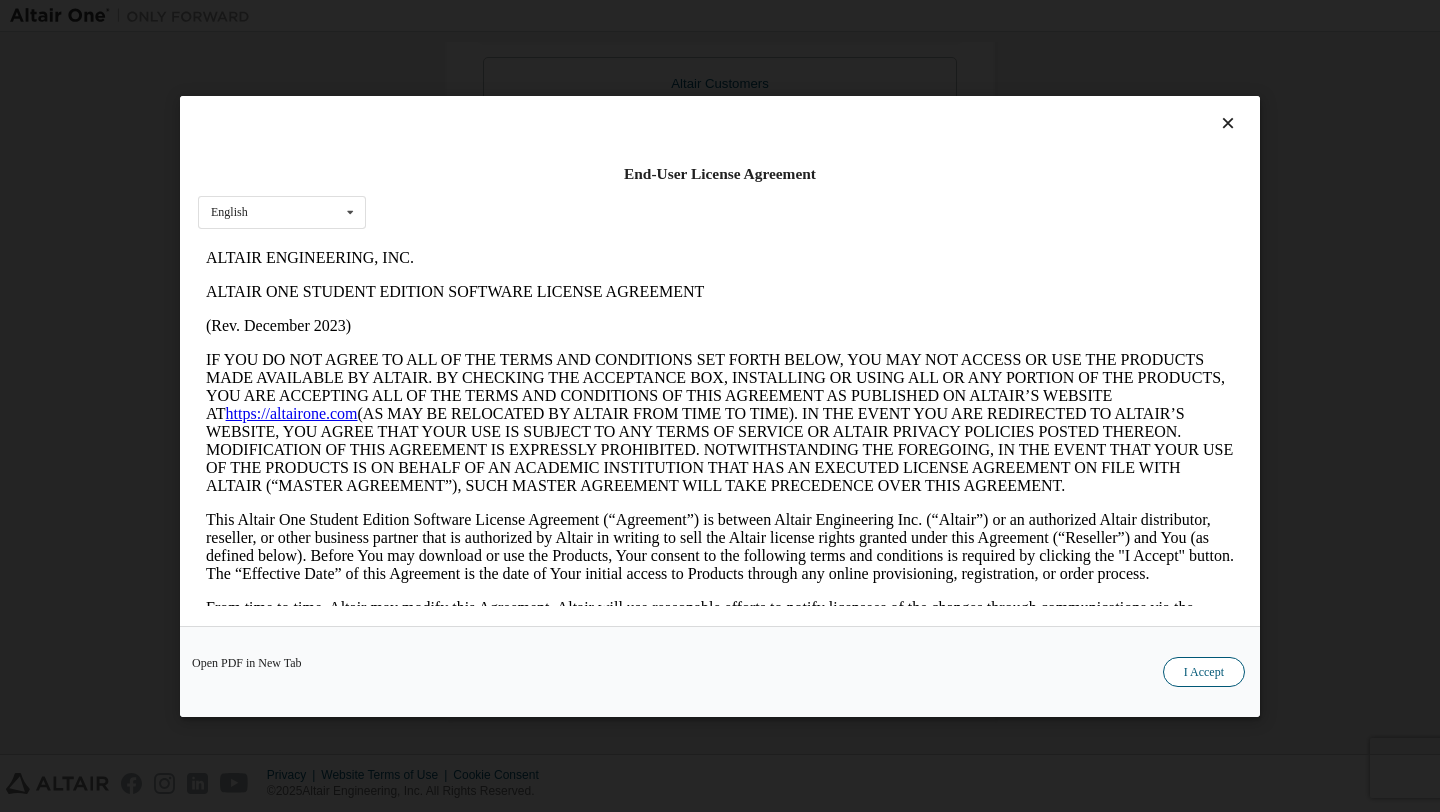 click on "I Accept" at bounding box center (1204, 671) 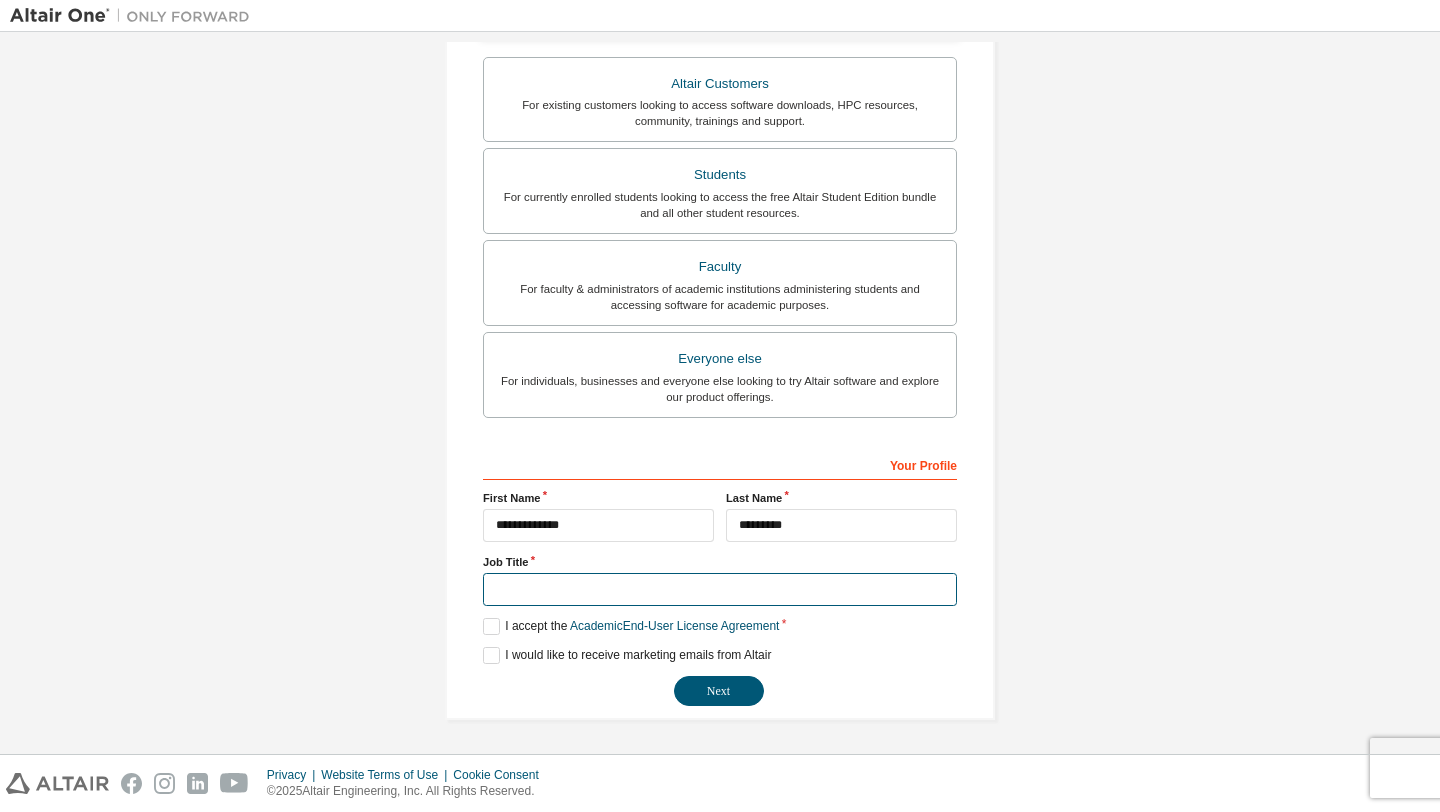 click at bounding box center [720, 589] 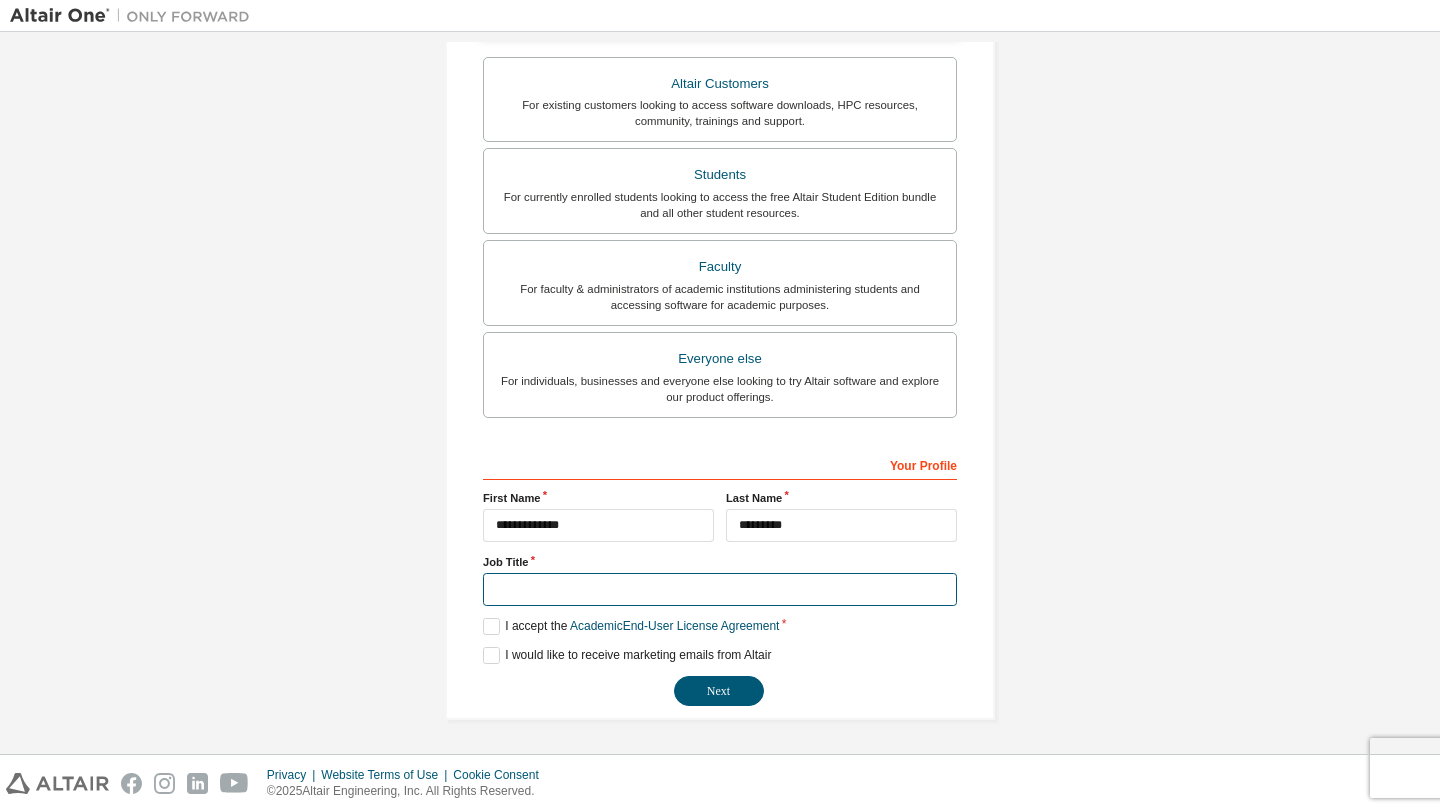 type on "**********" 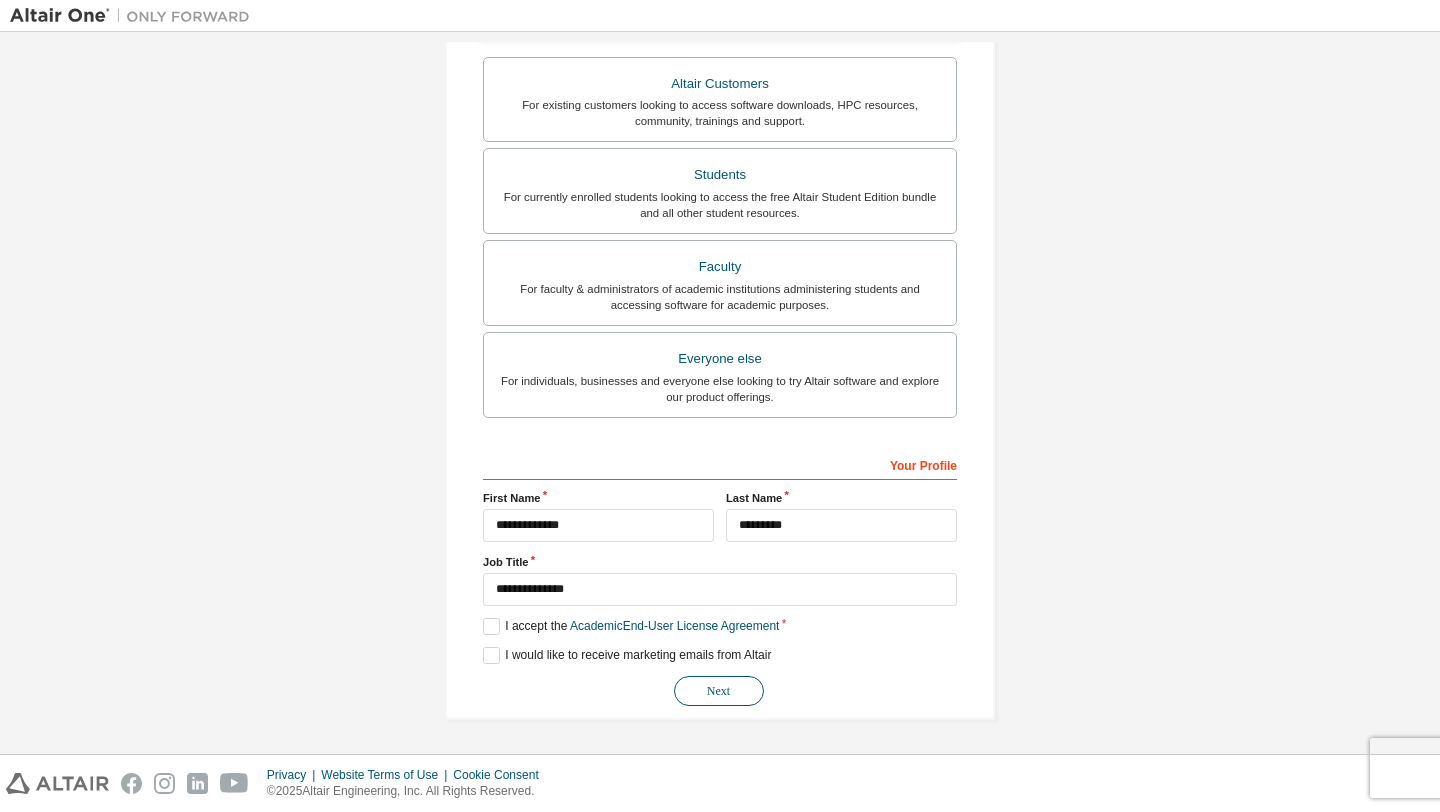 click on "Next" at bounding box center [719, 691] 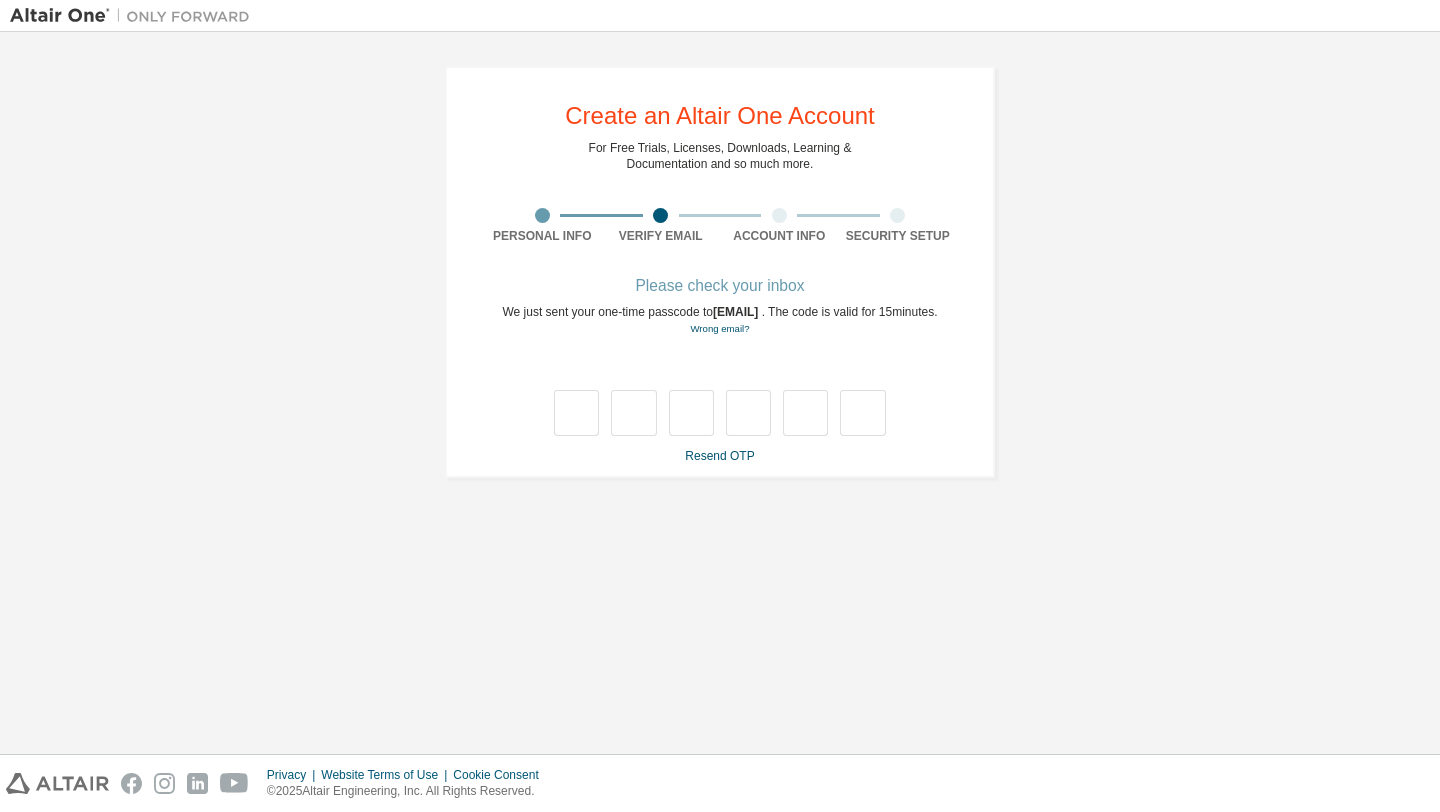 scroll, scrollTop: 0, scrollLeft: 0, axis: both 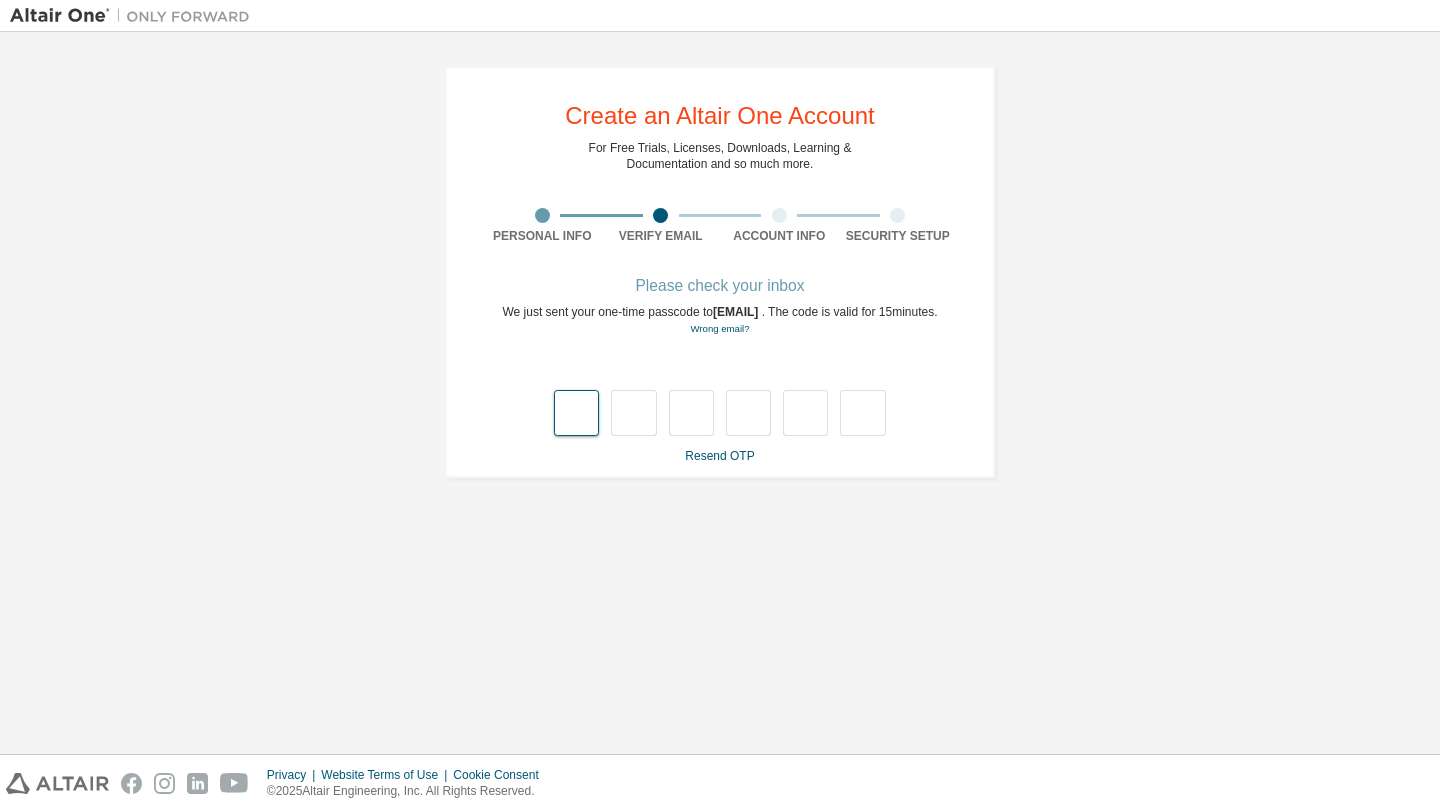 click at bounding box center (576, 413) 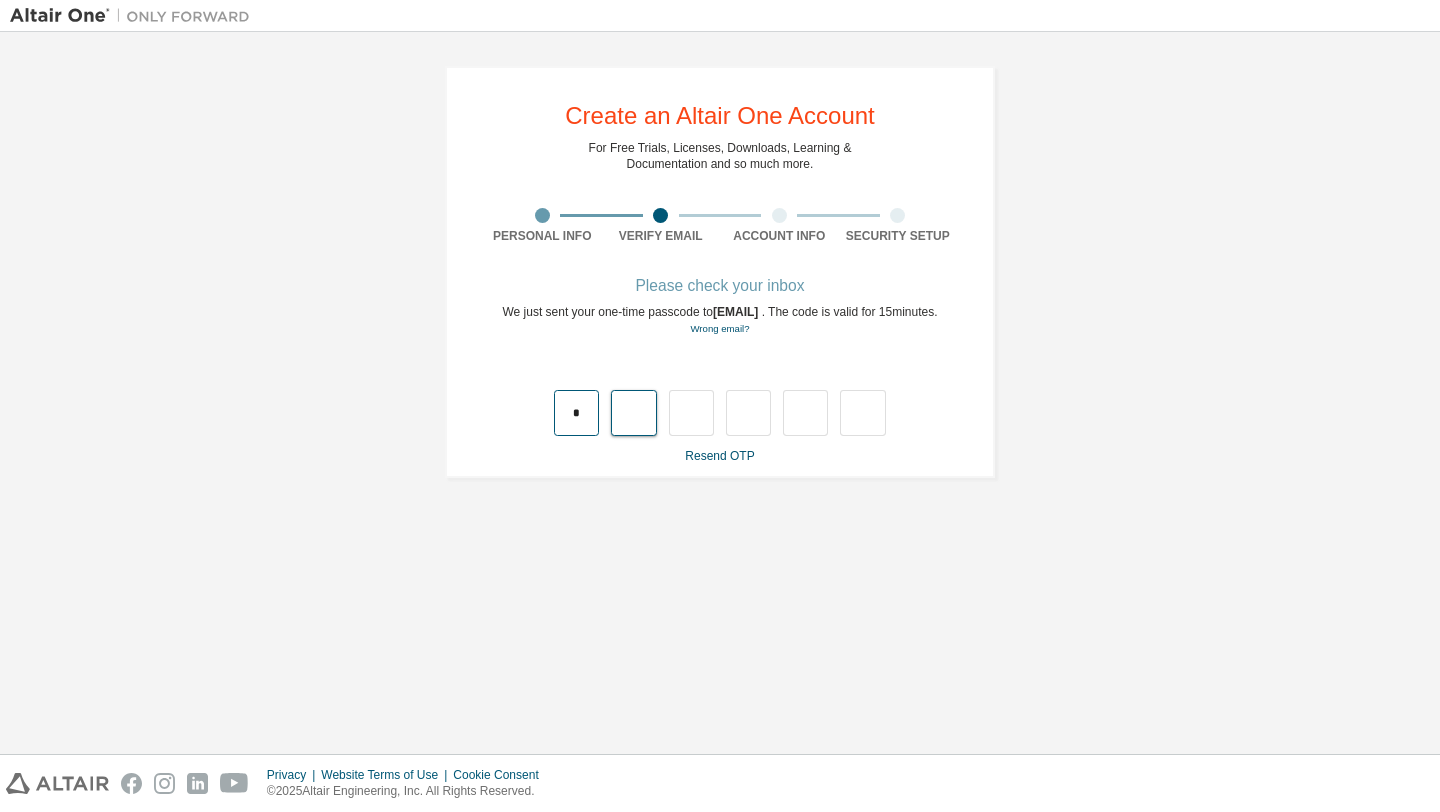 type on "*" 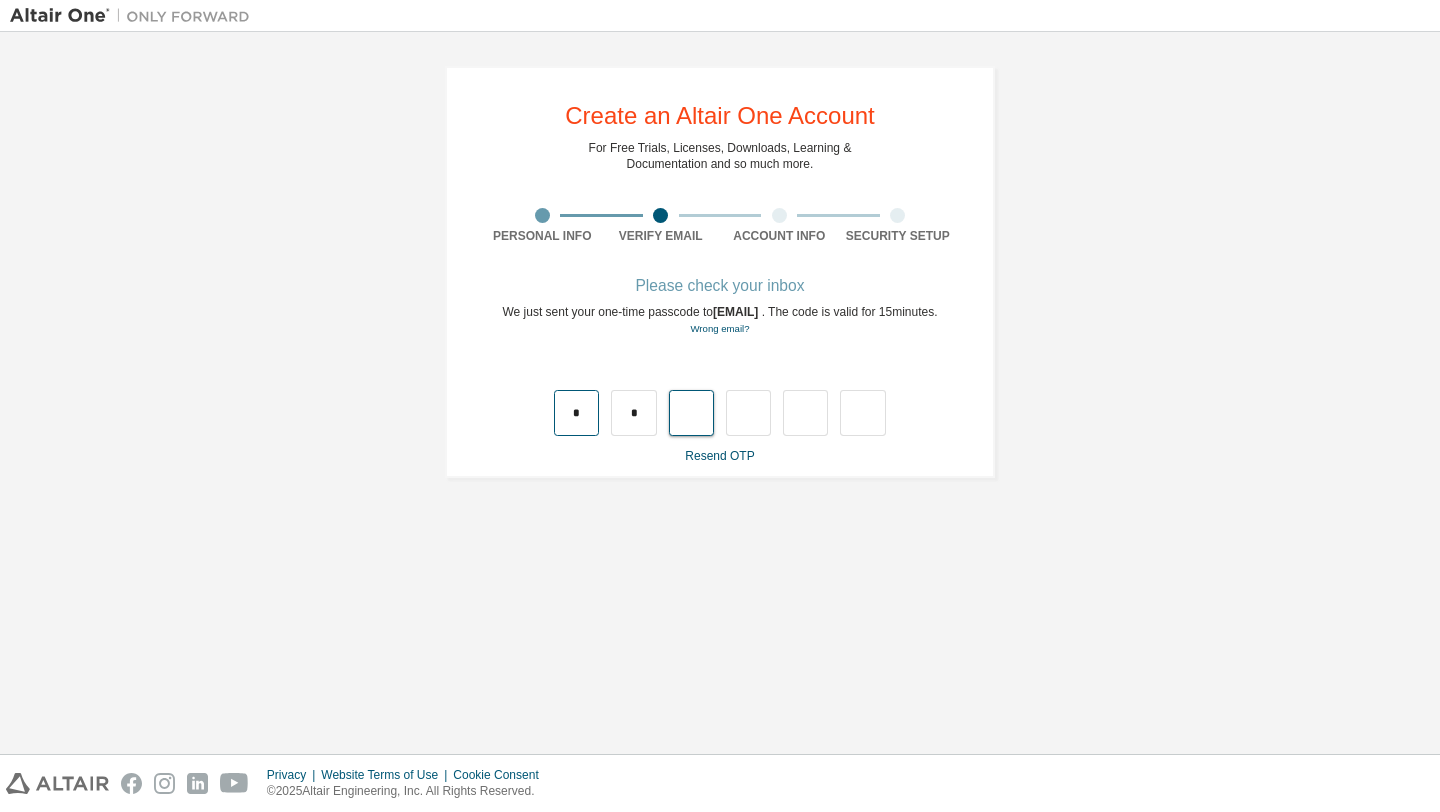 type on "*" 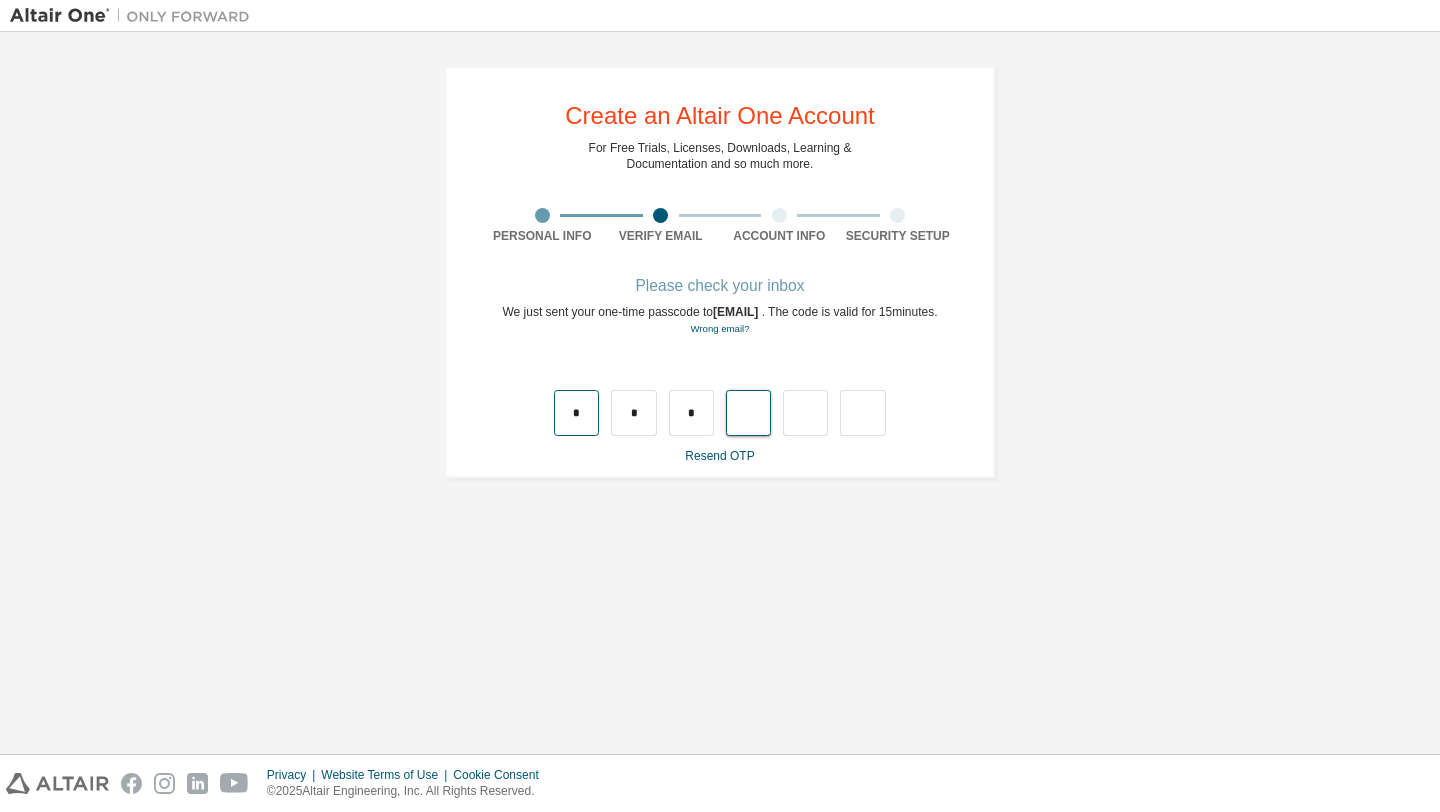 type on "*" 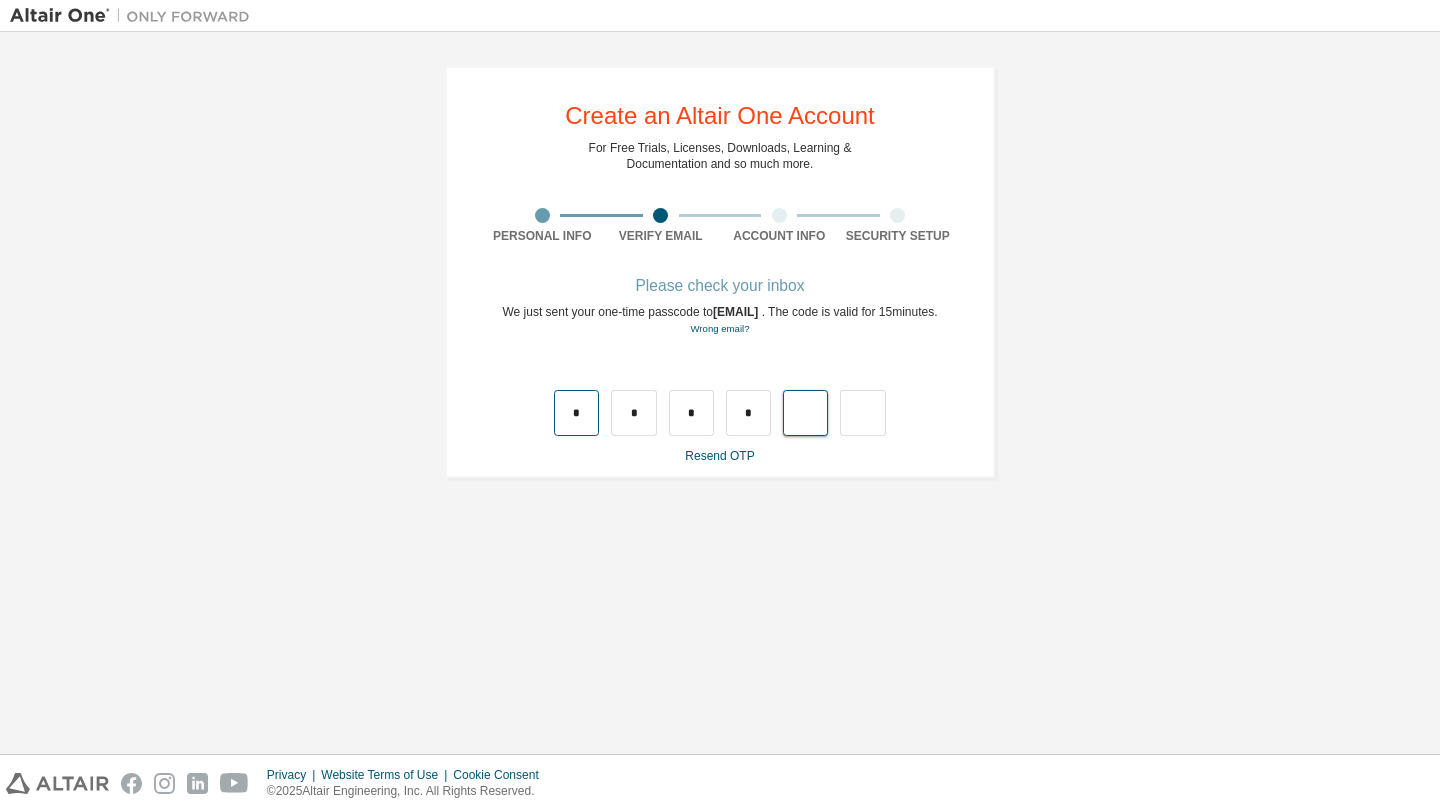 type on "*" 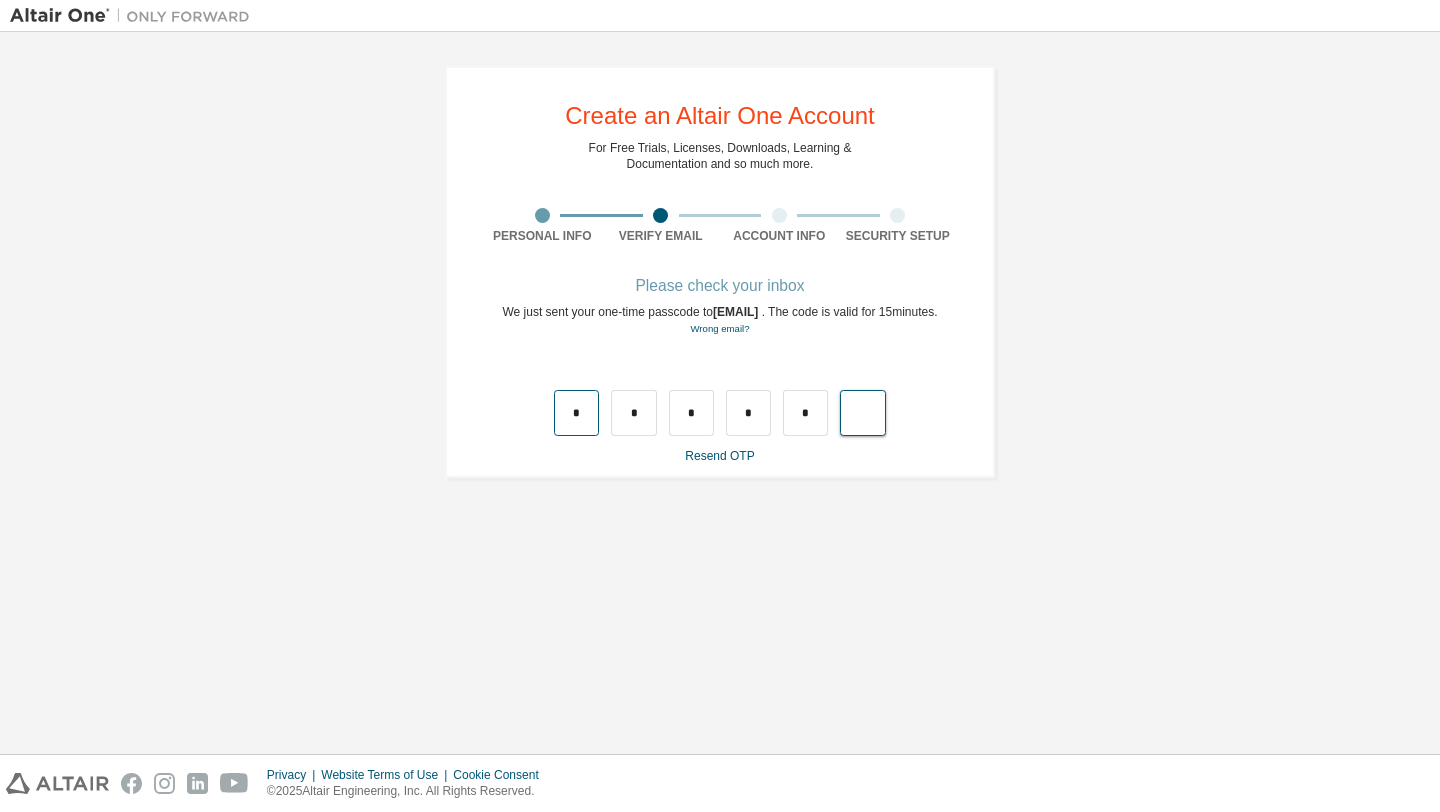 type on "*" 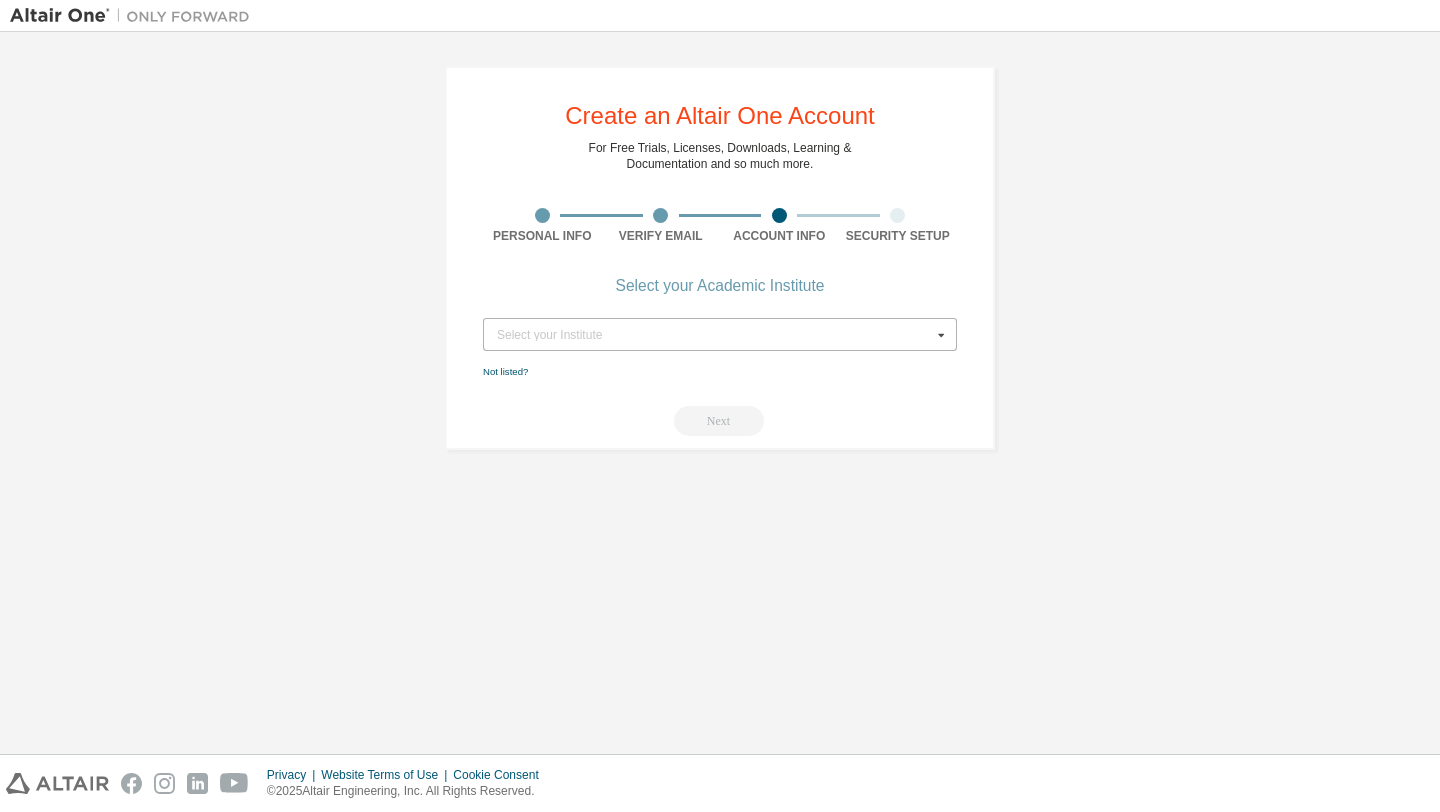 click on "Select your Institute" at bounding box center [714, 335] 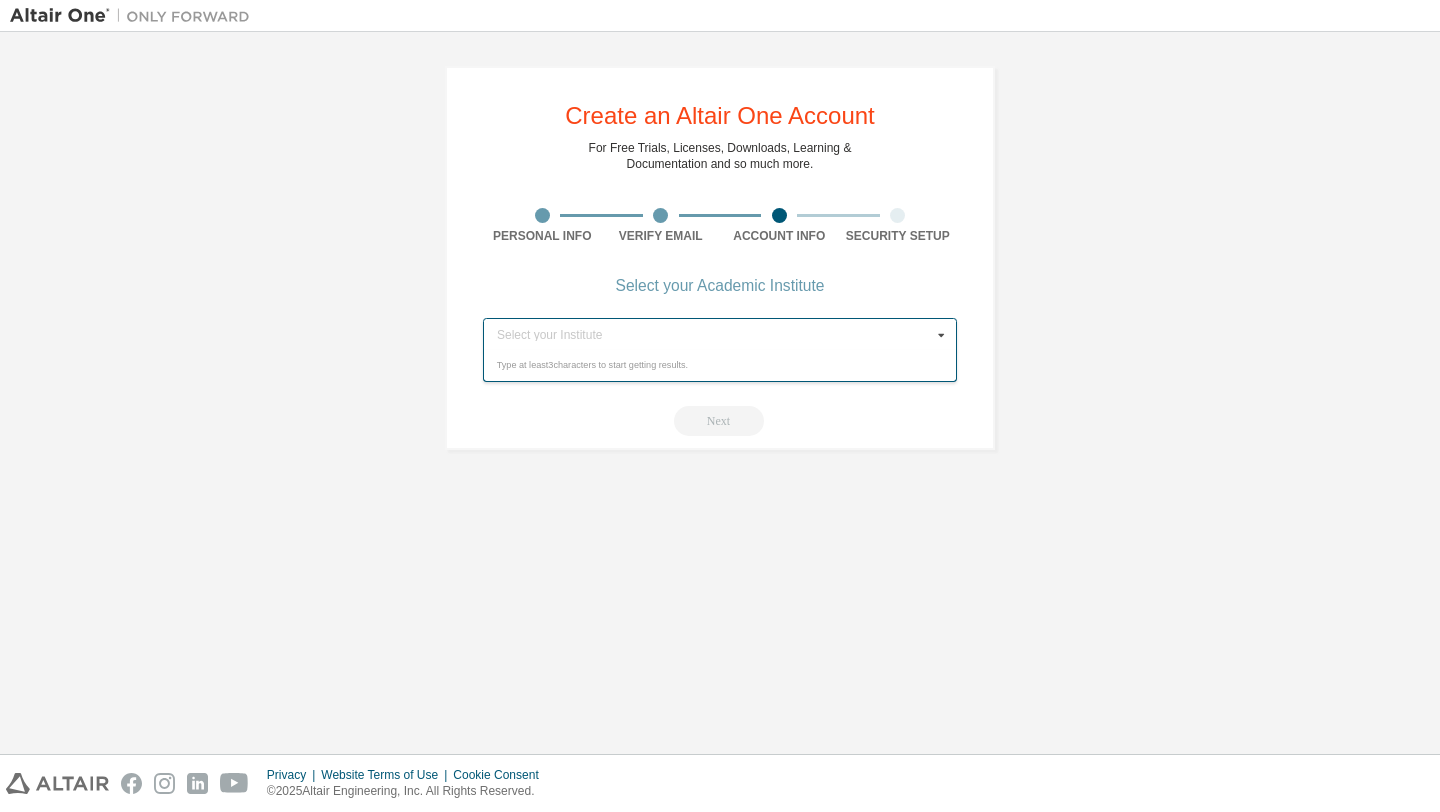 click on "Type at least  3  characters to start getting results." at bounding box center (720, 365) 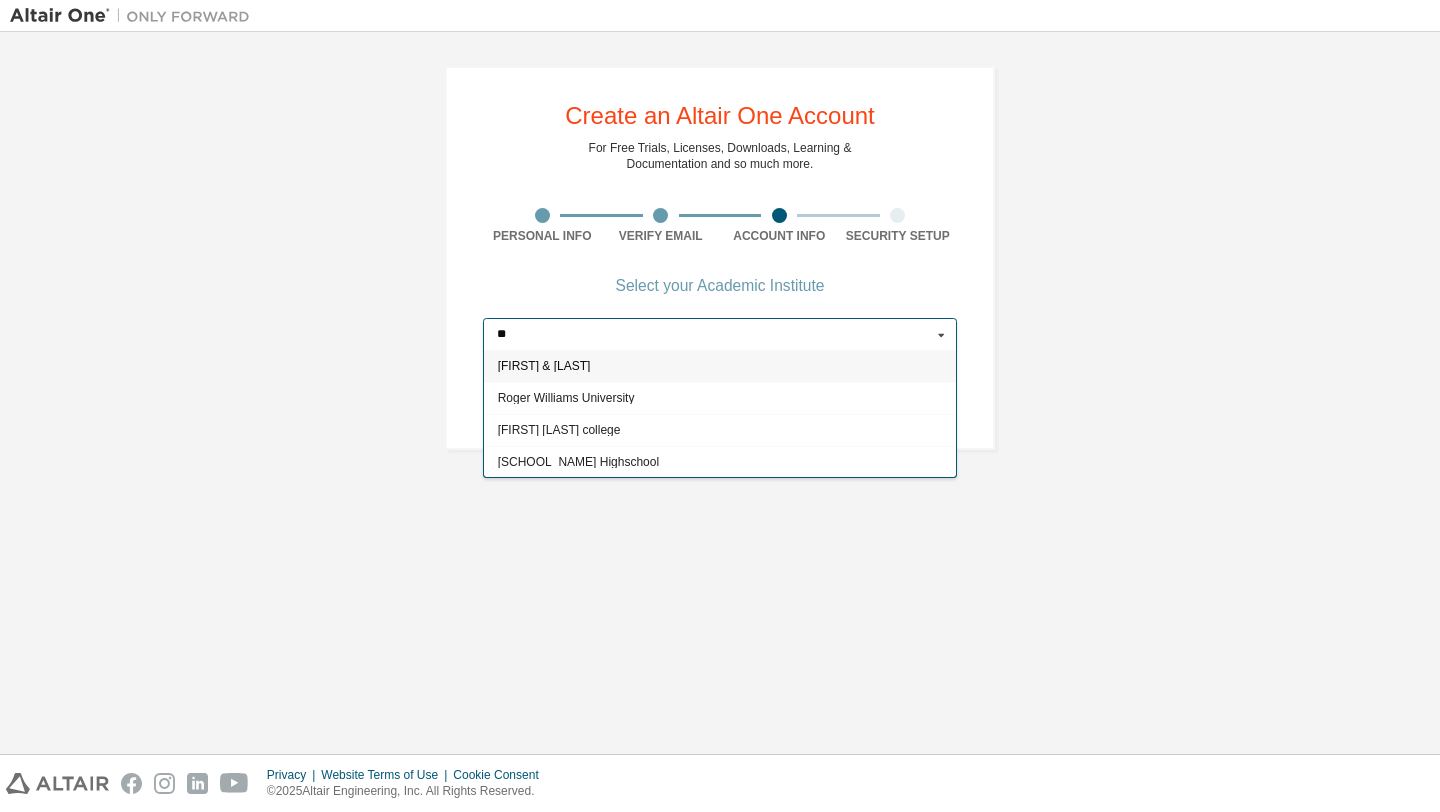 type on "*" 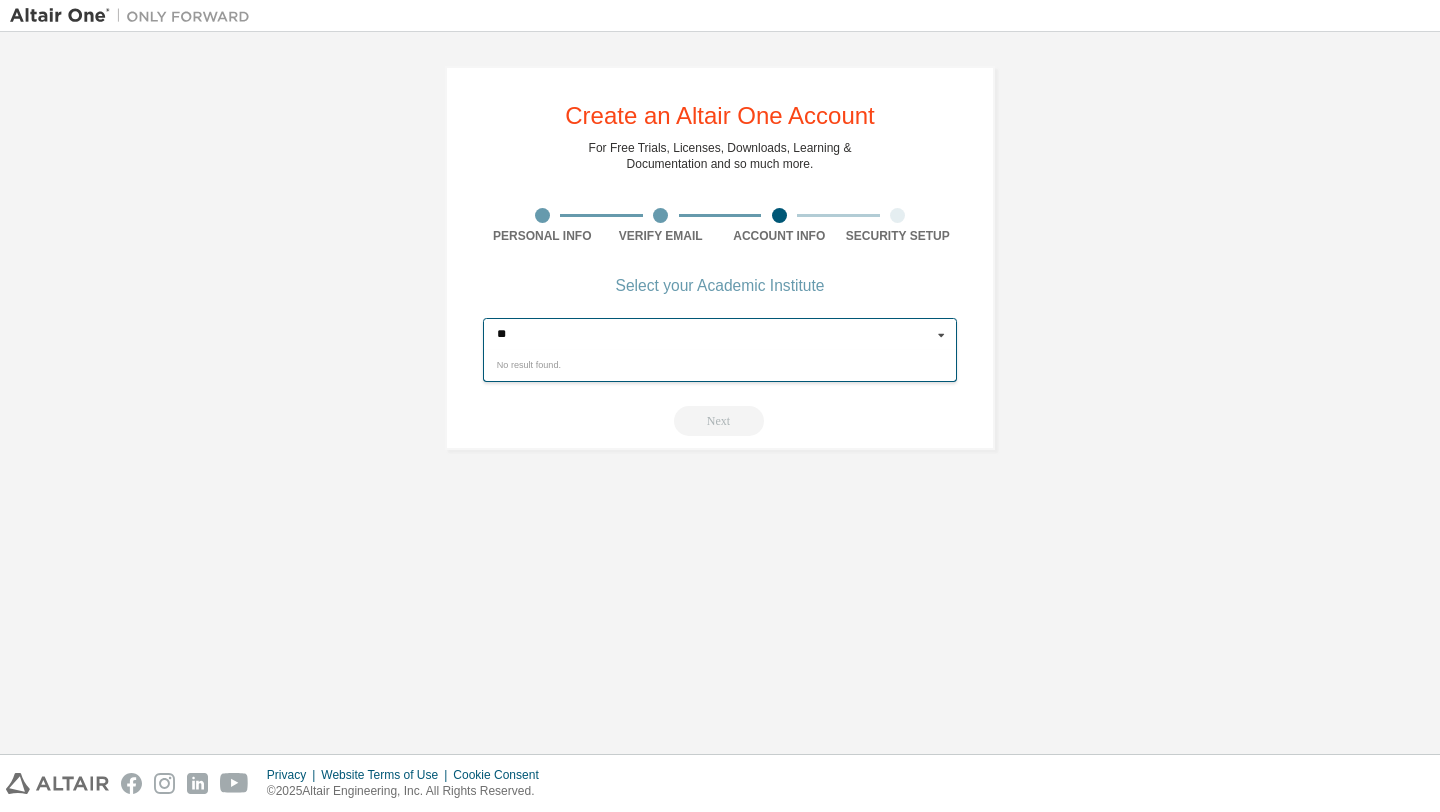 type on "*" 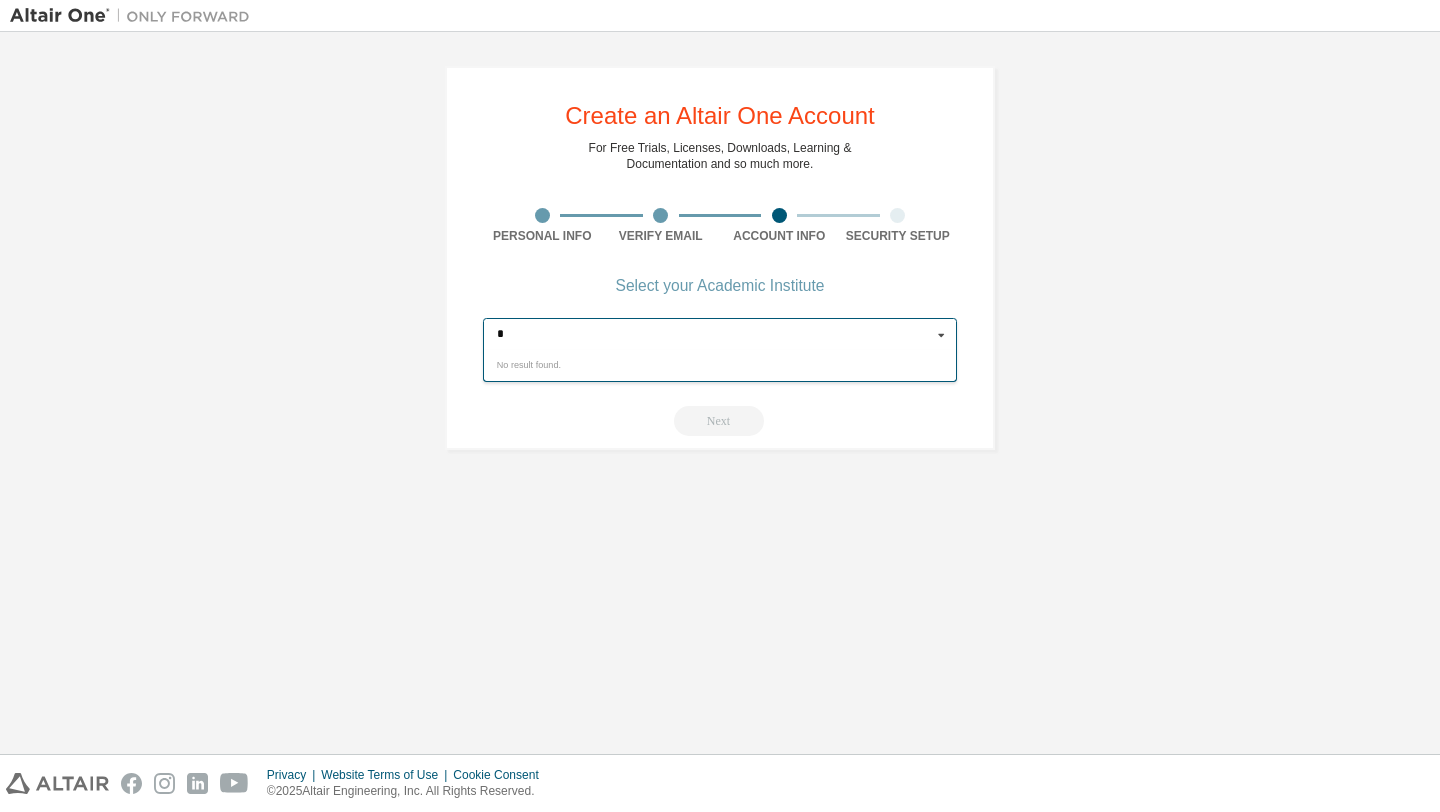 type 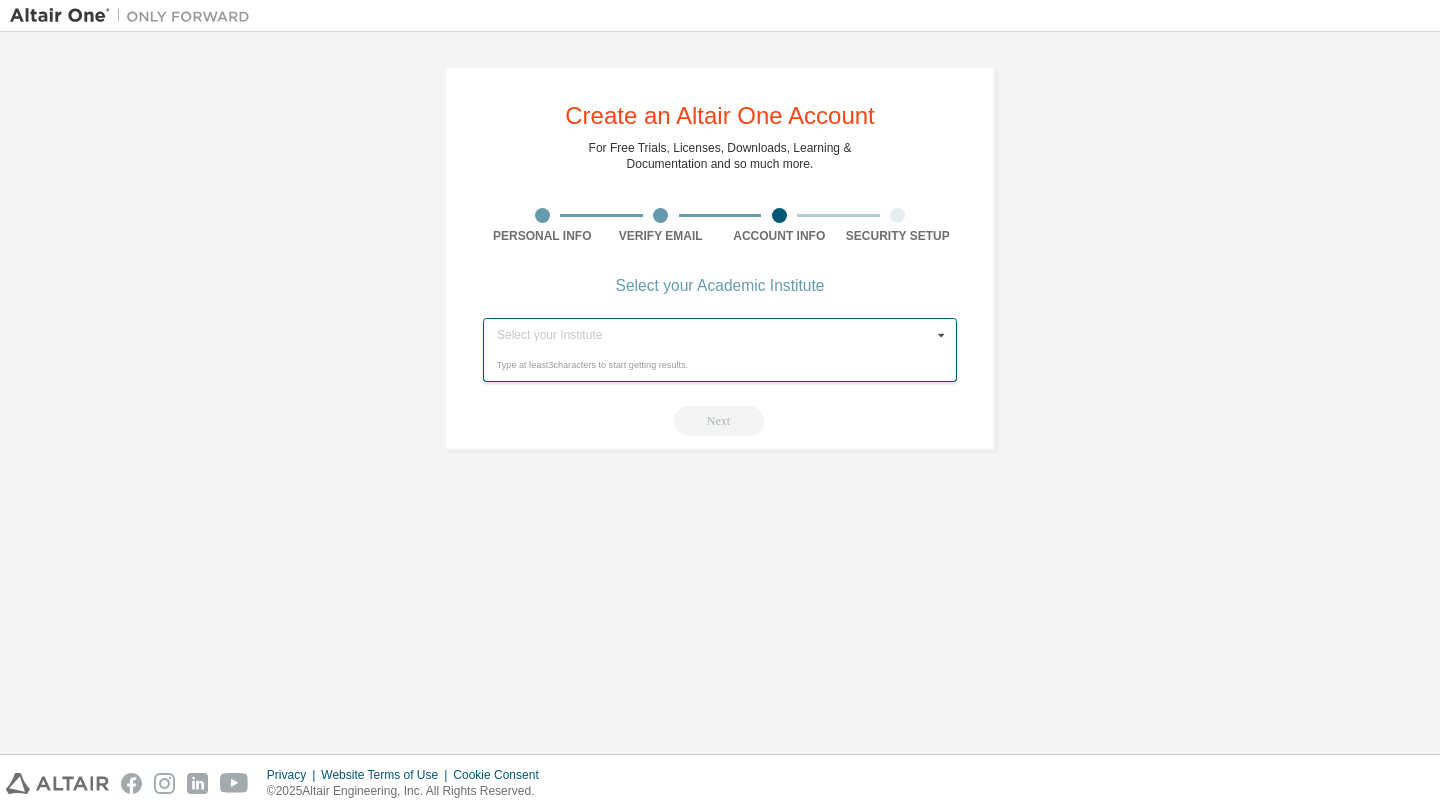 click on "Next" at bounding box center [720, 421] 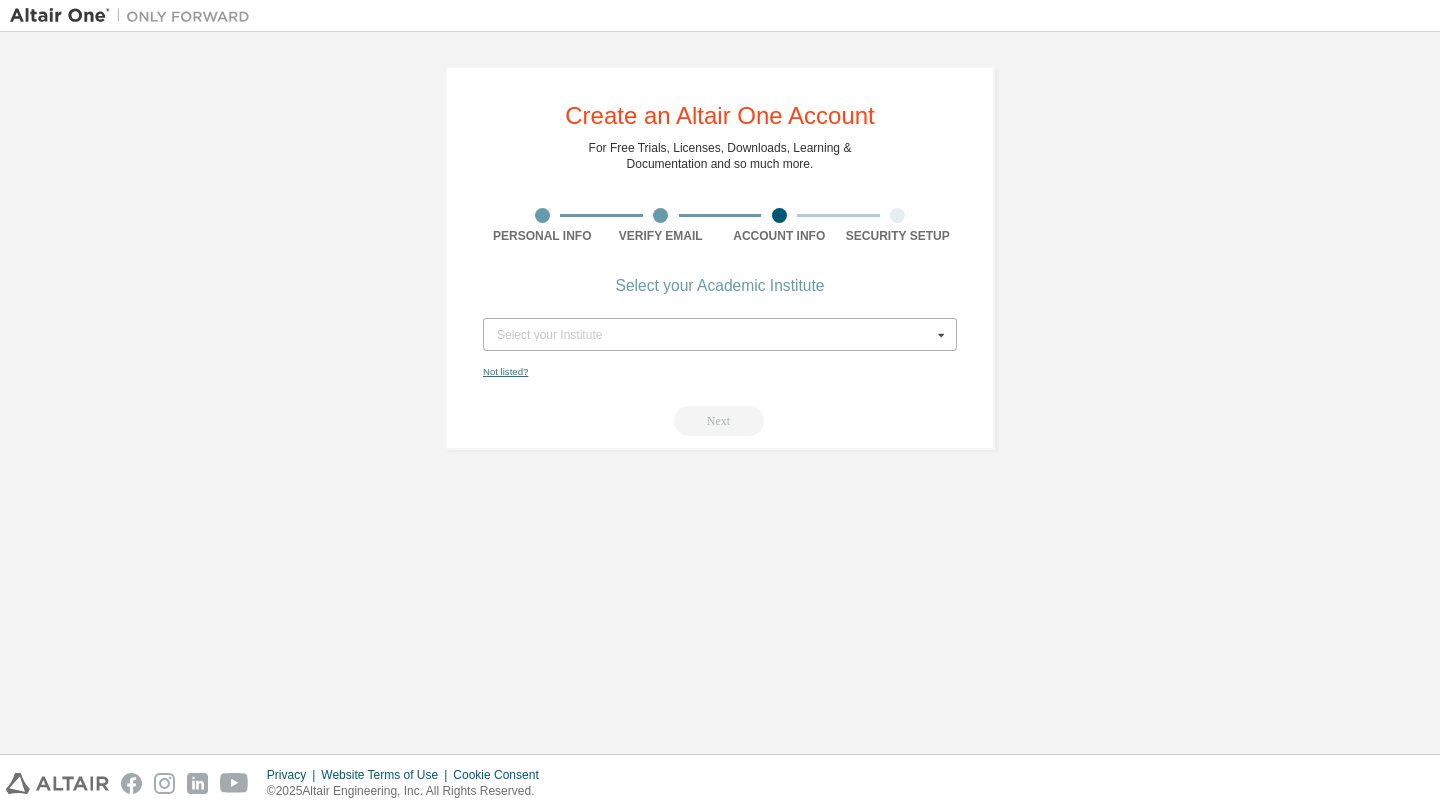 click on "Not listed?" at bounding box center (505, 371) 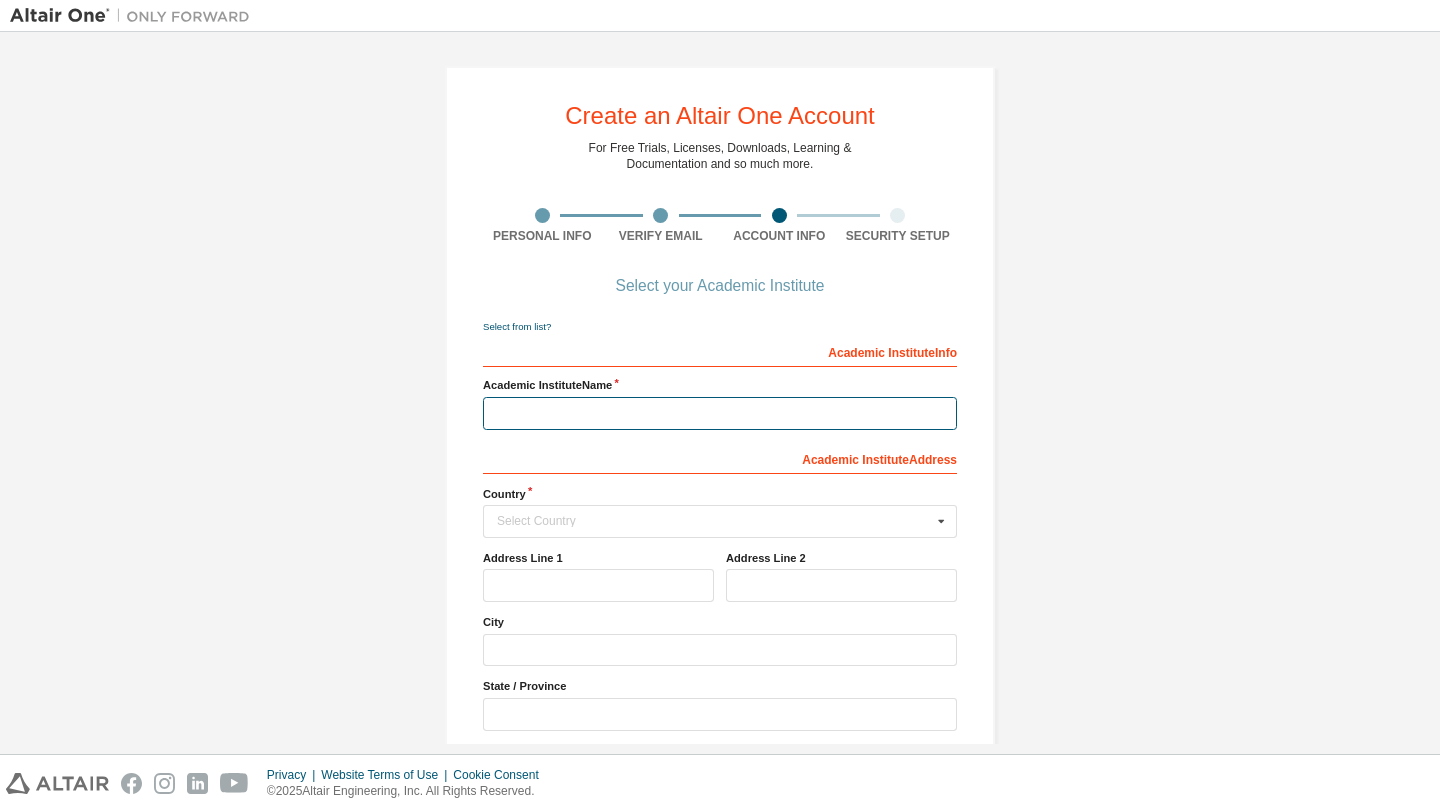 click at bounding box center [720, 413] 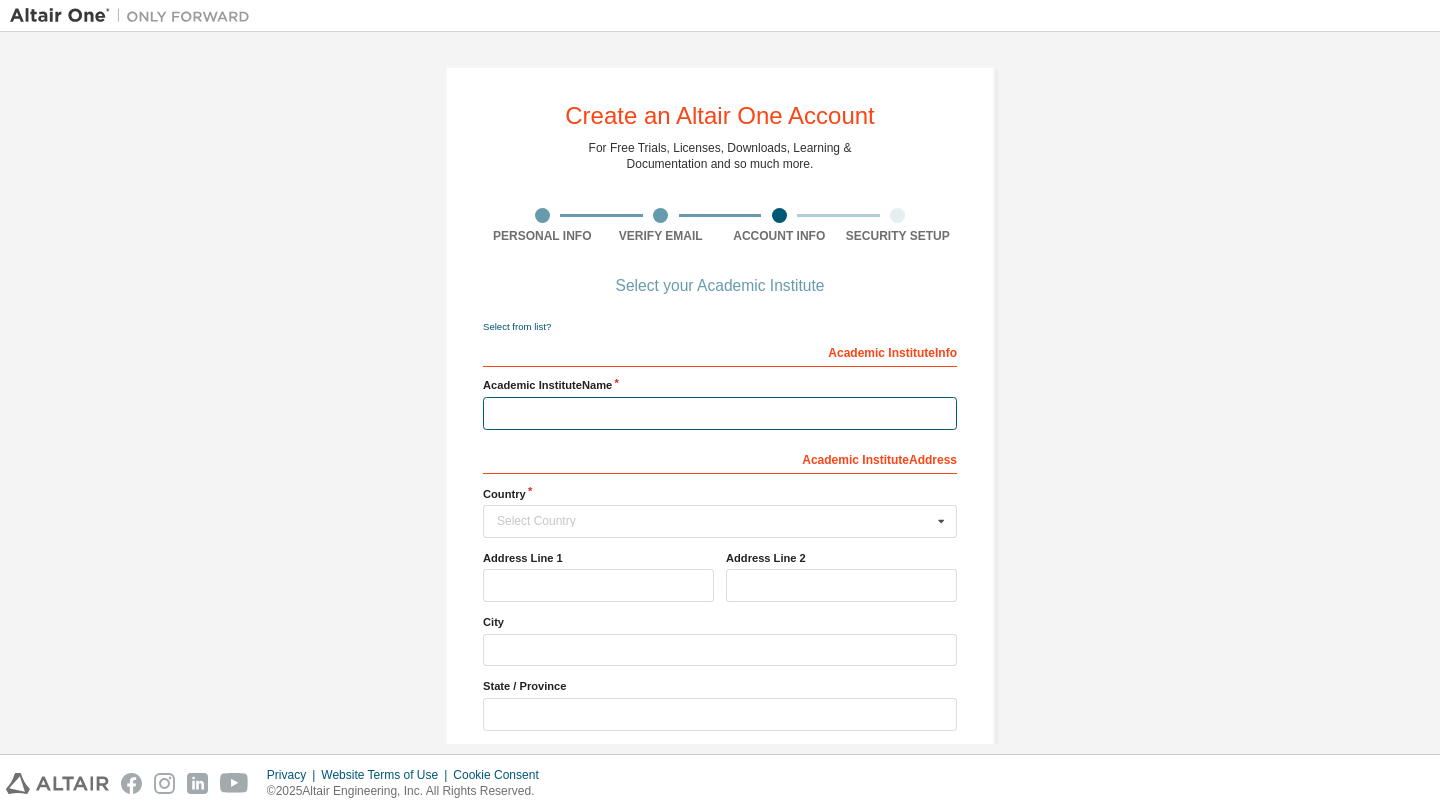 type on "**********" 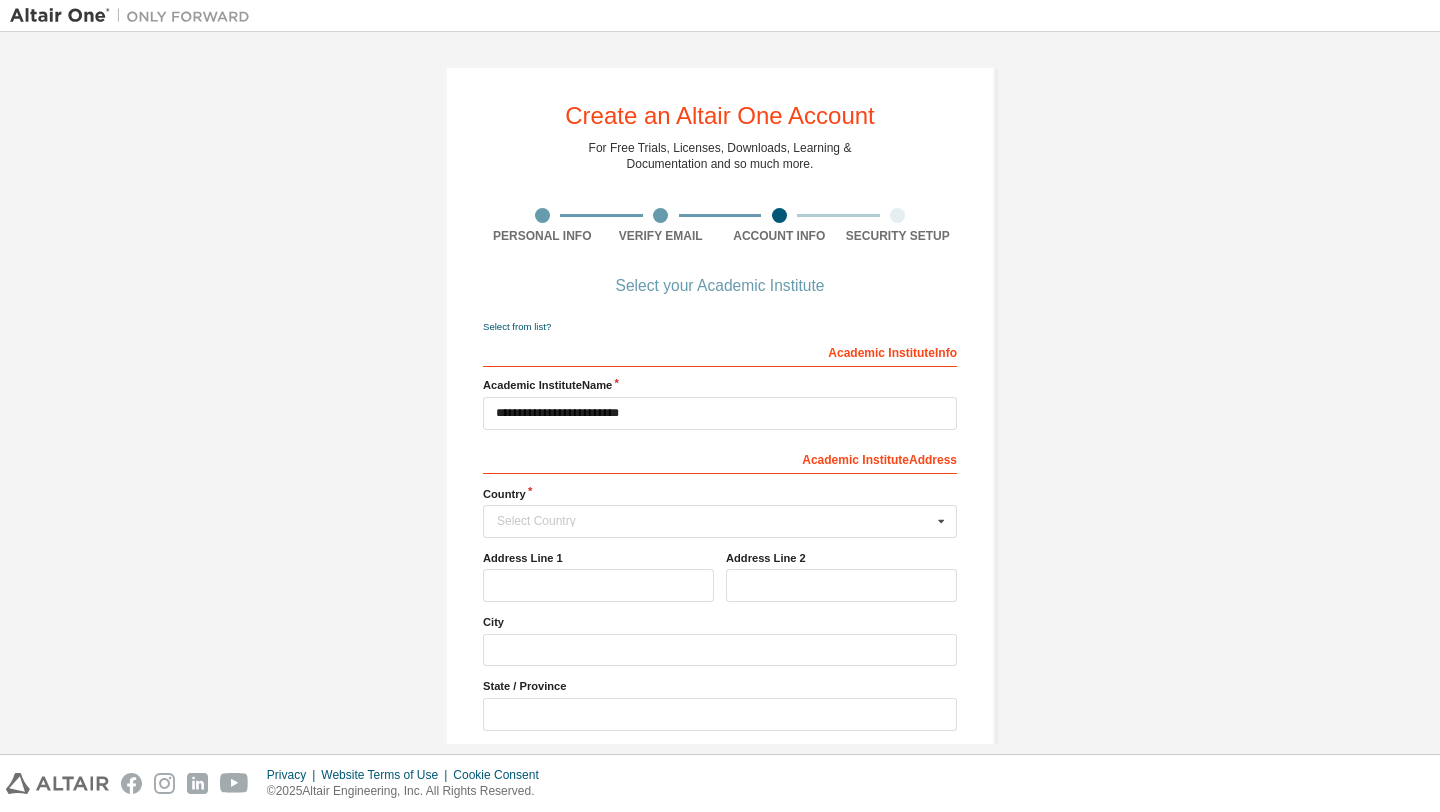 type 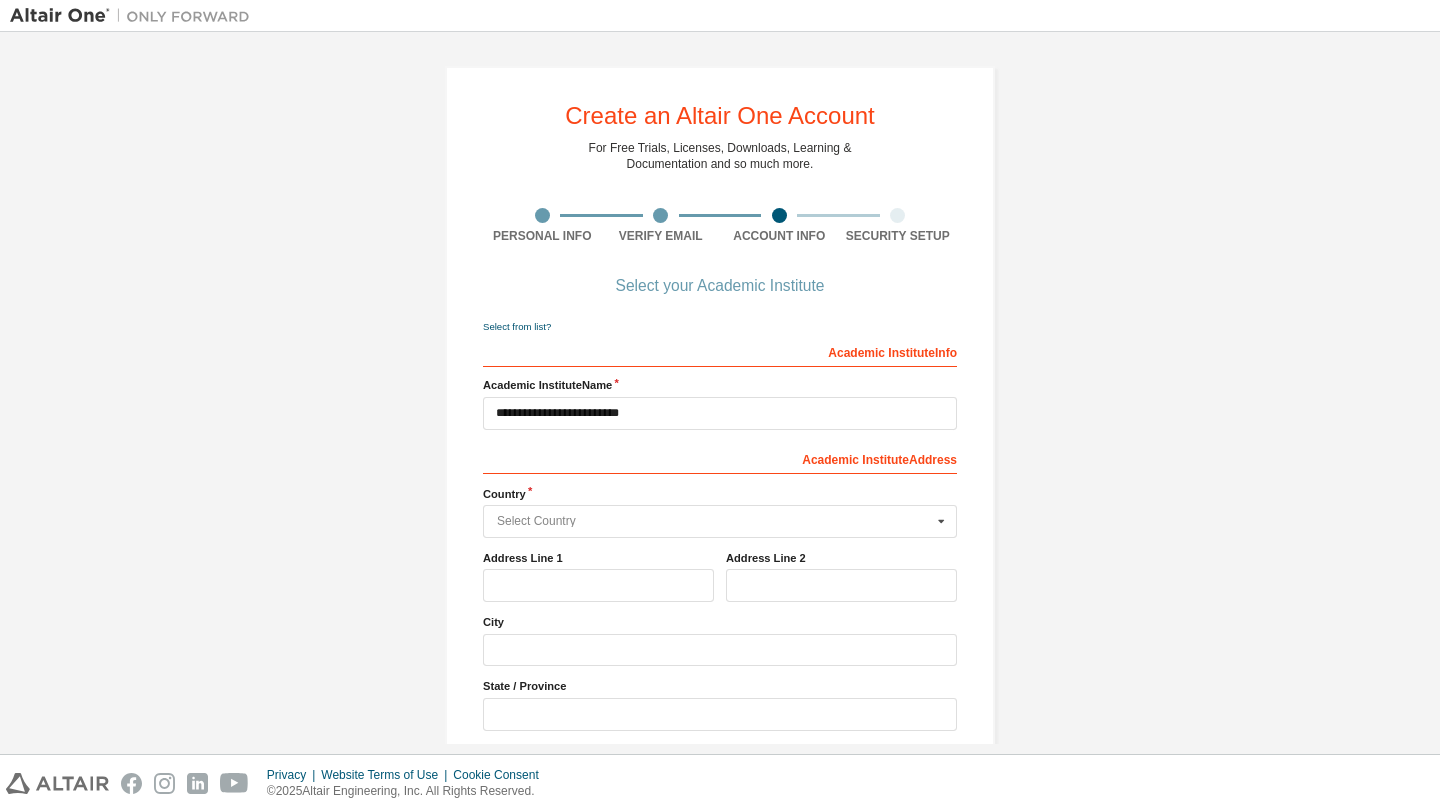 type on "**********" 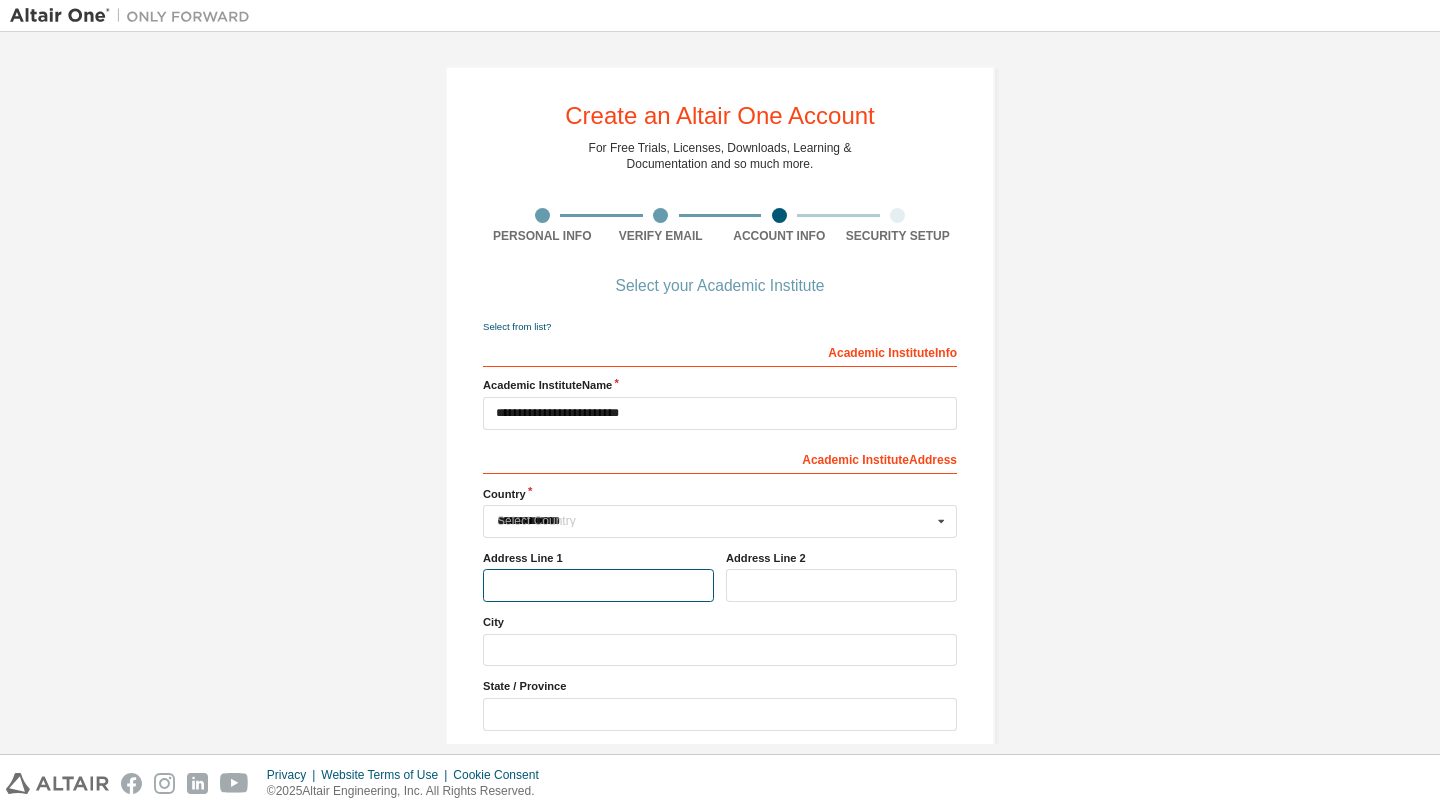 type on "**********" 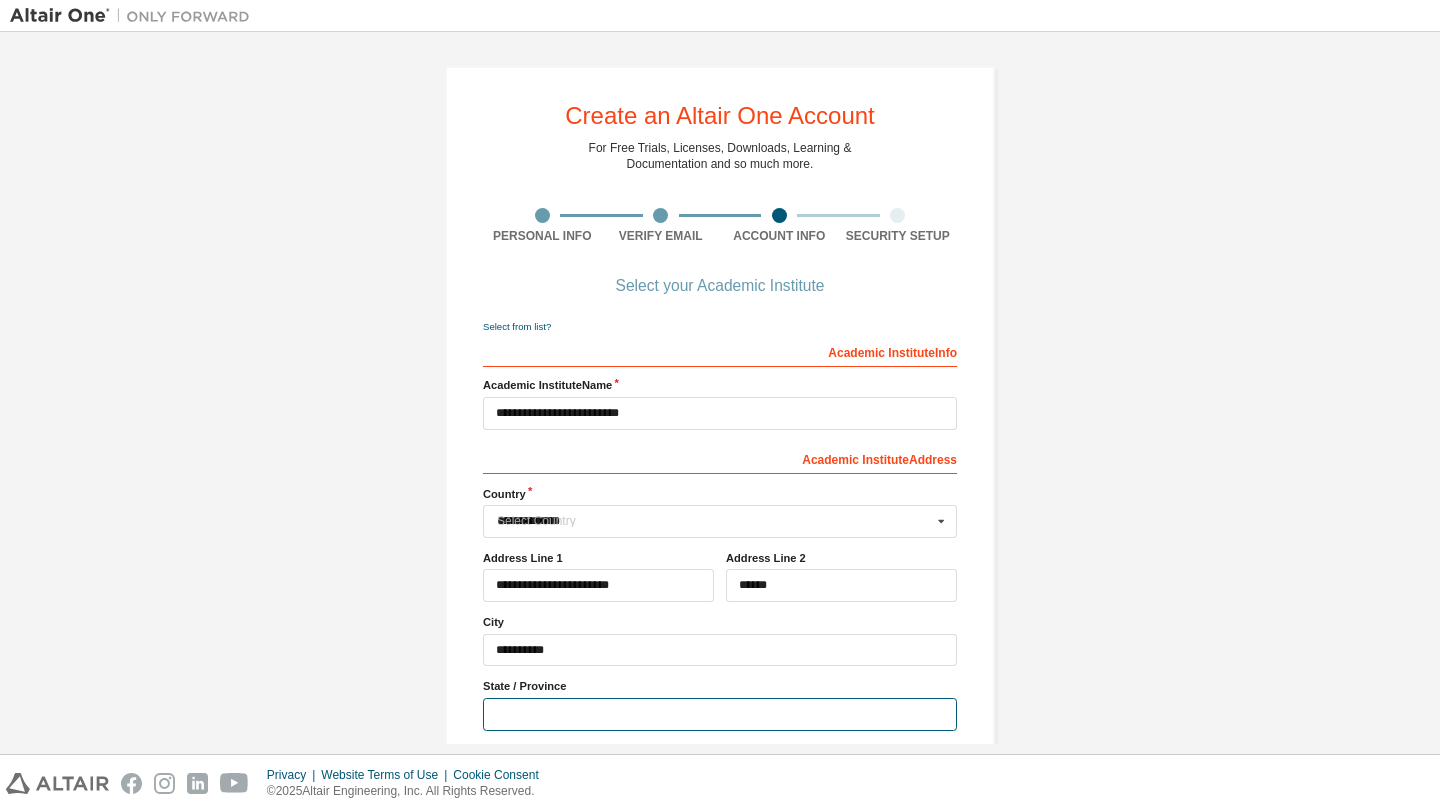 type on "**" 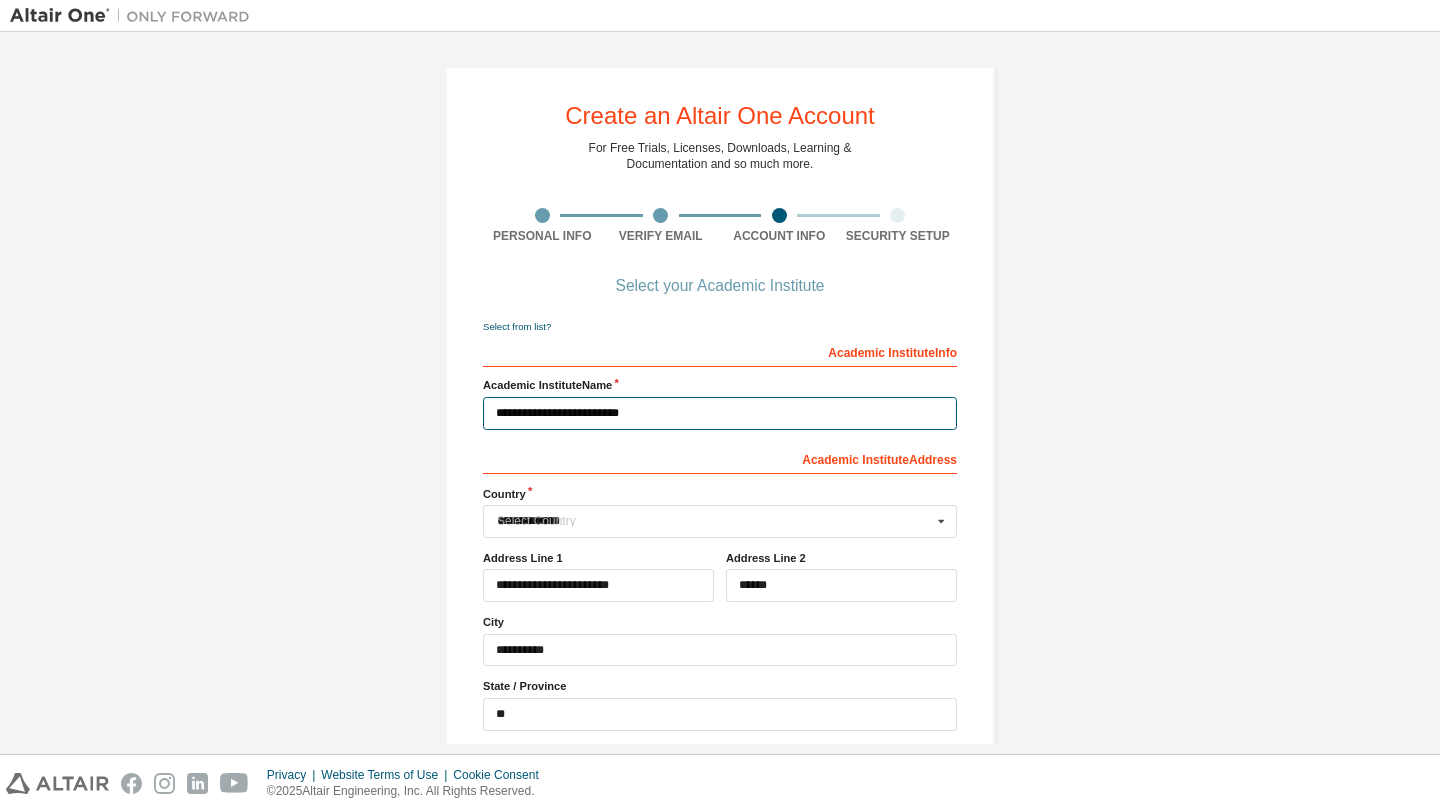 type 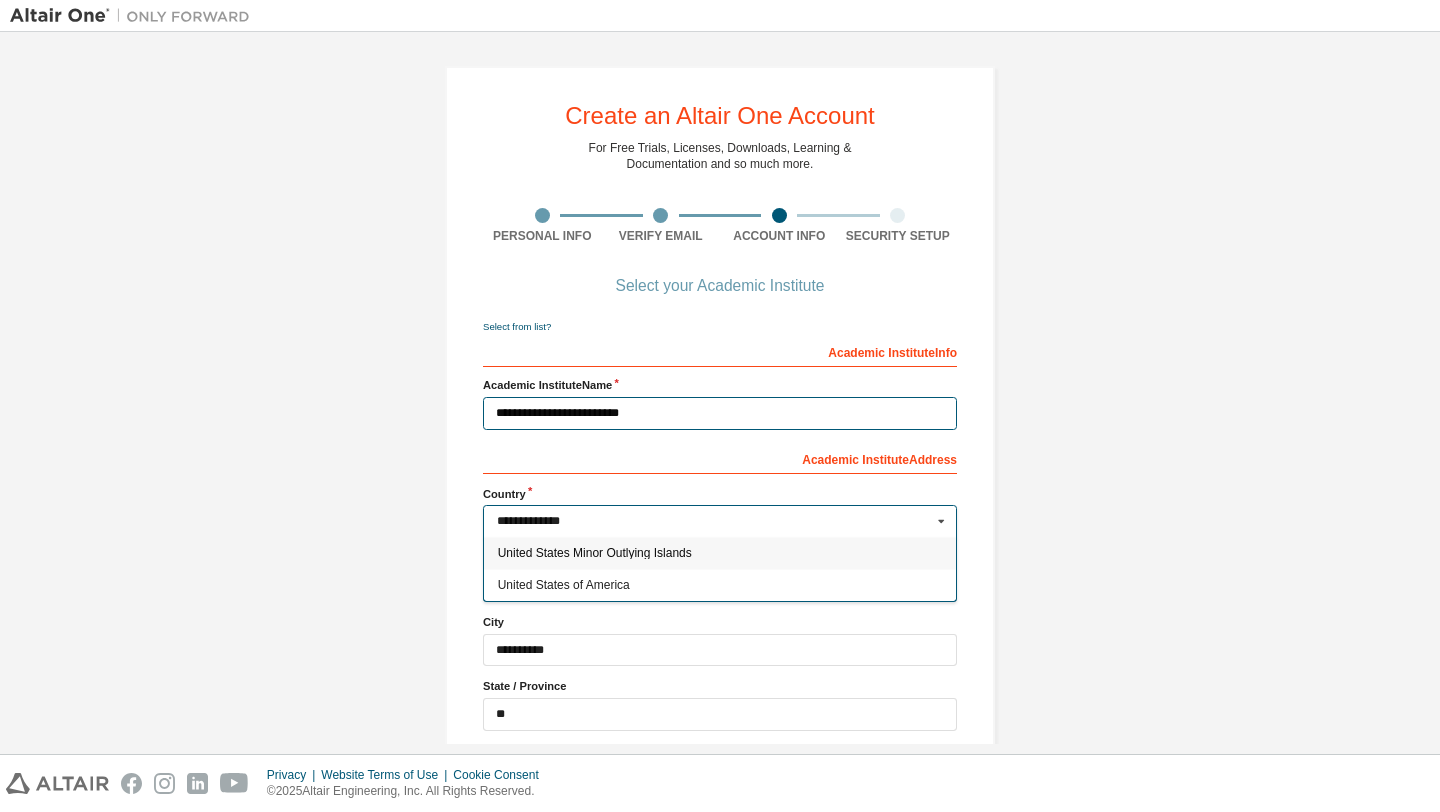 click on "**********" at bounding box center (720, 413) 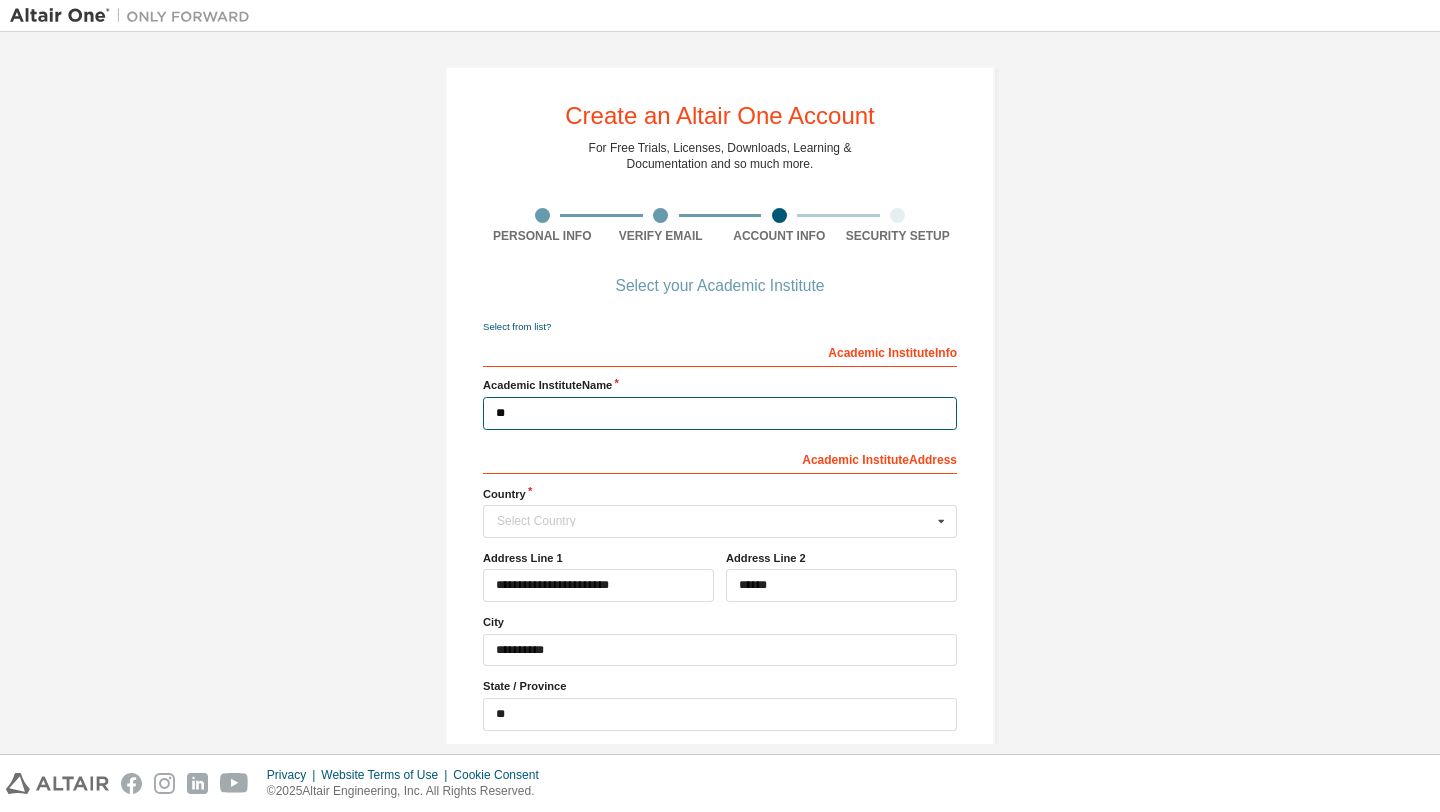 type on "*" 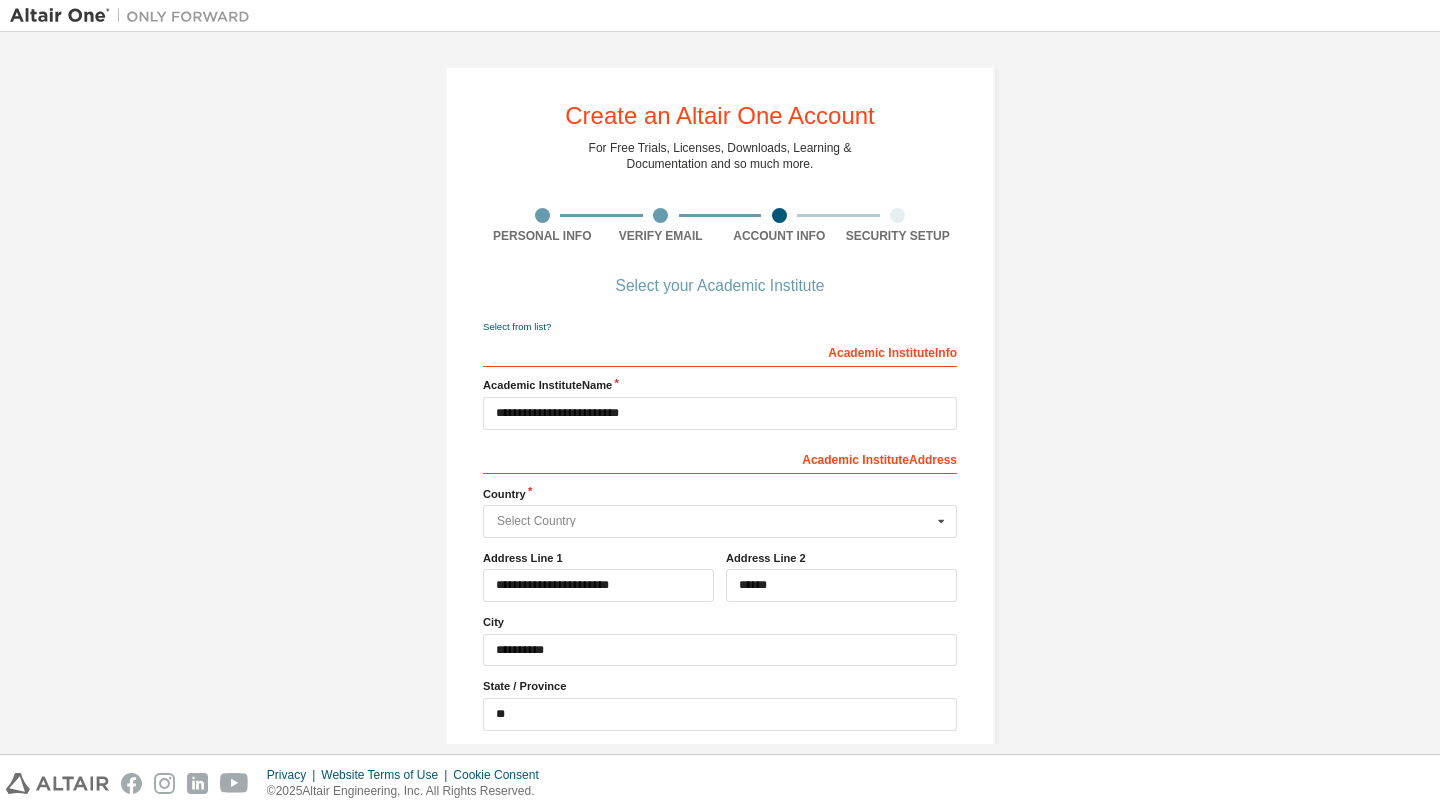type on "**********" 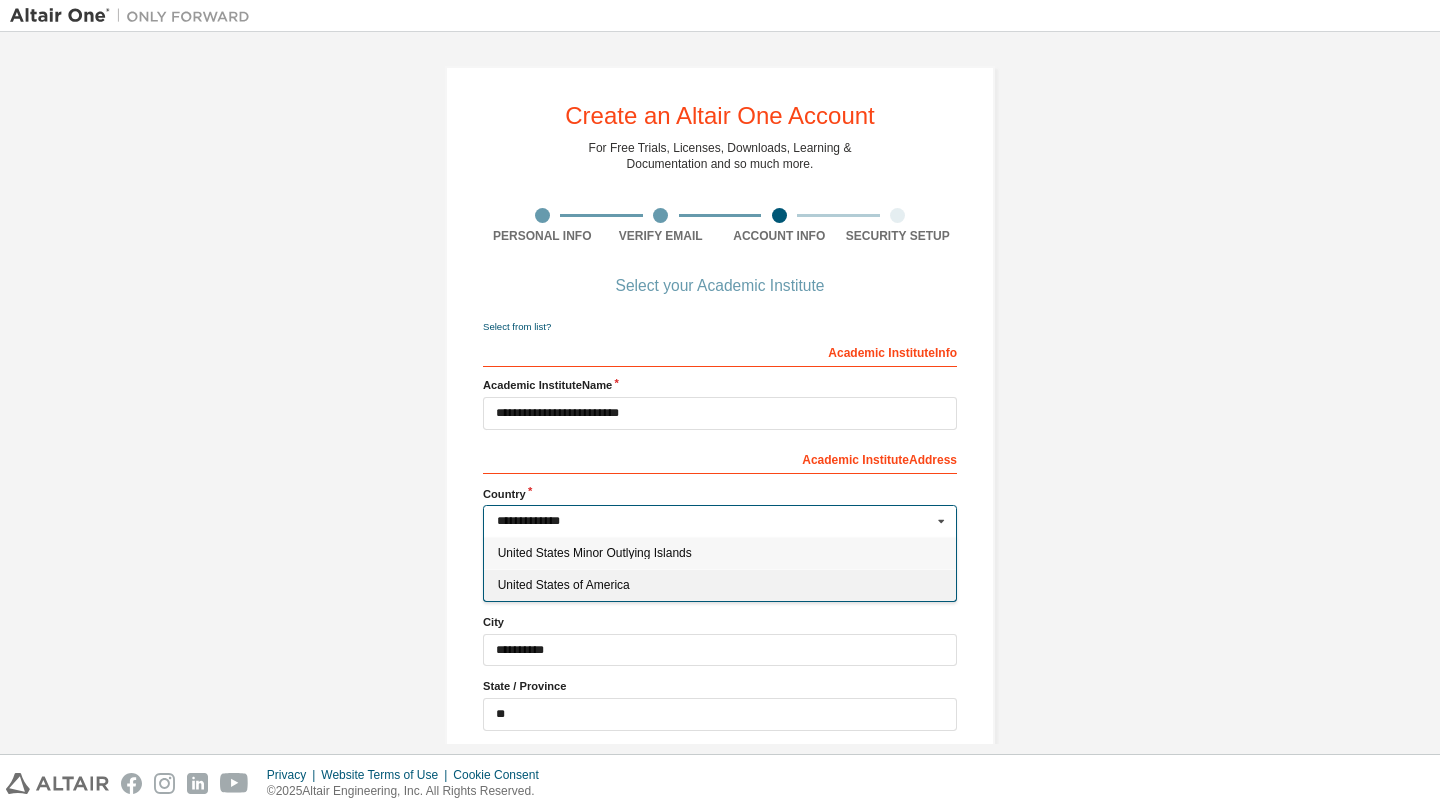 click on "United States of America" at bounding box center [720, 585] 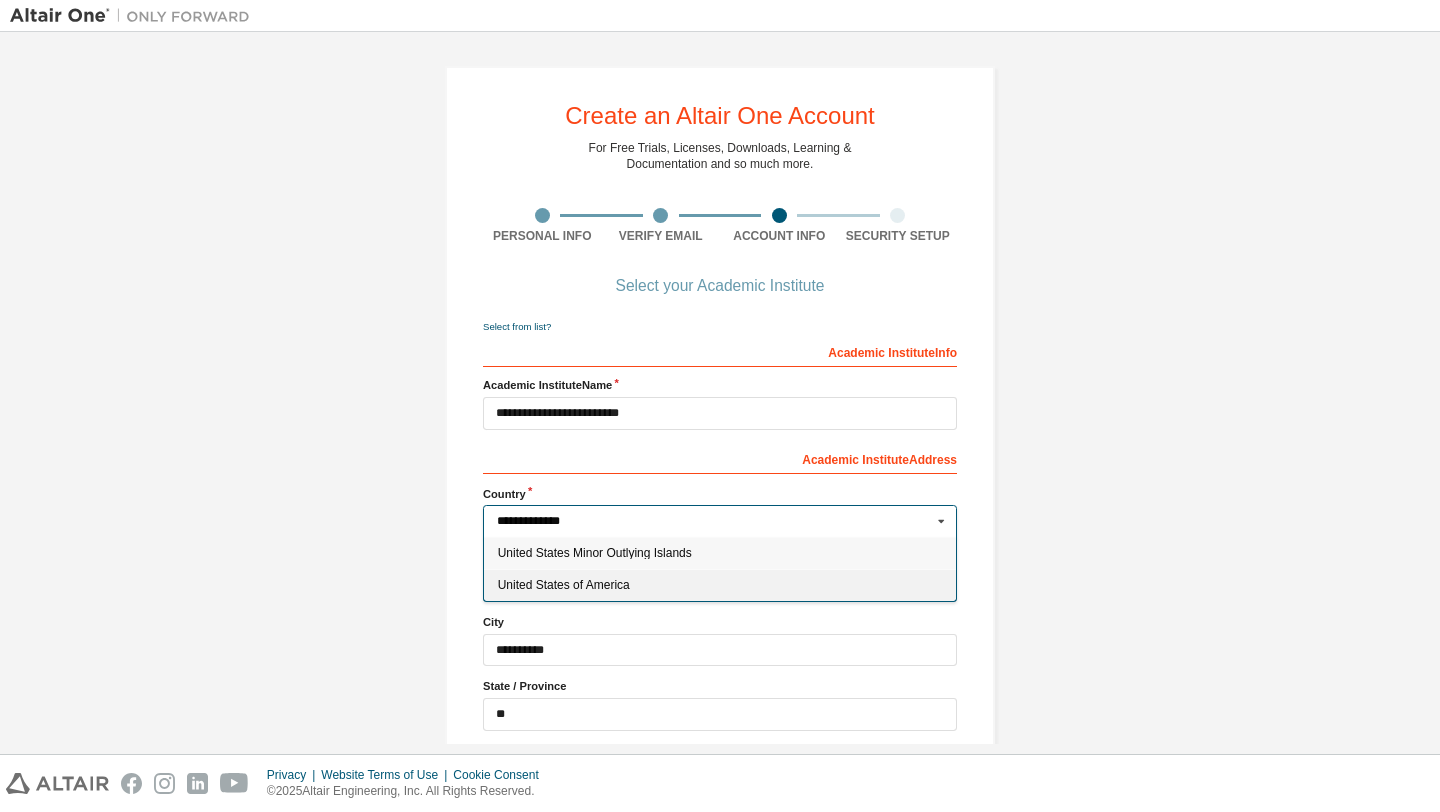 type on "***" 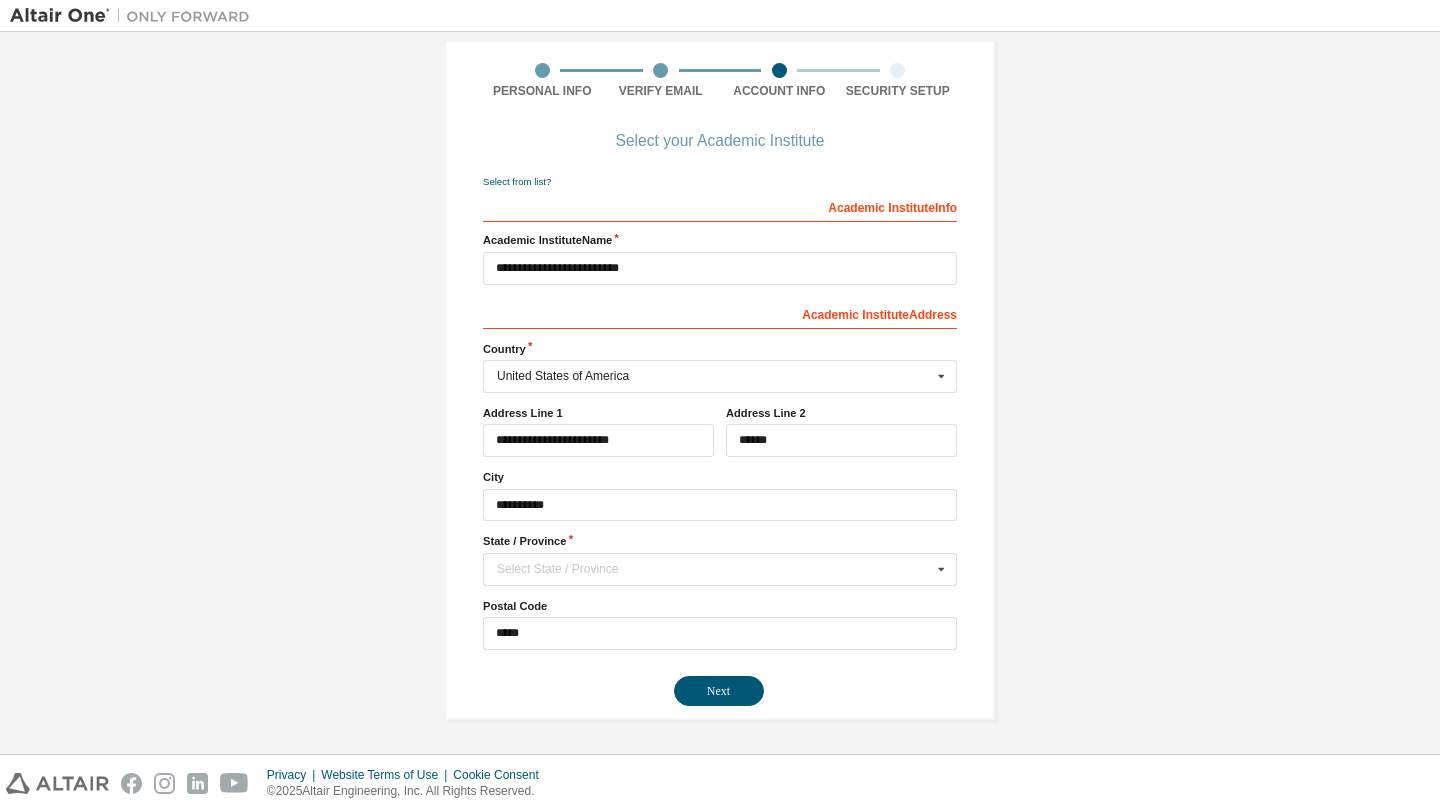 scroll, scrollTop: 144, scrollLeft: 0, axis: vertical 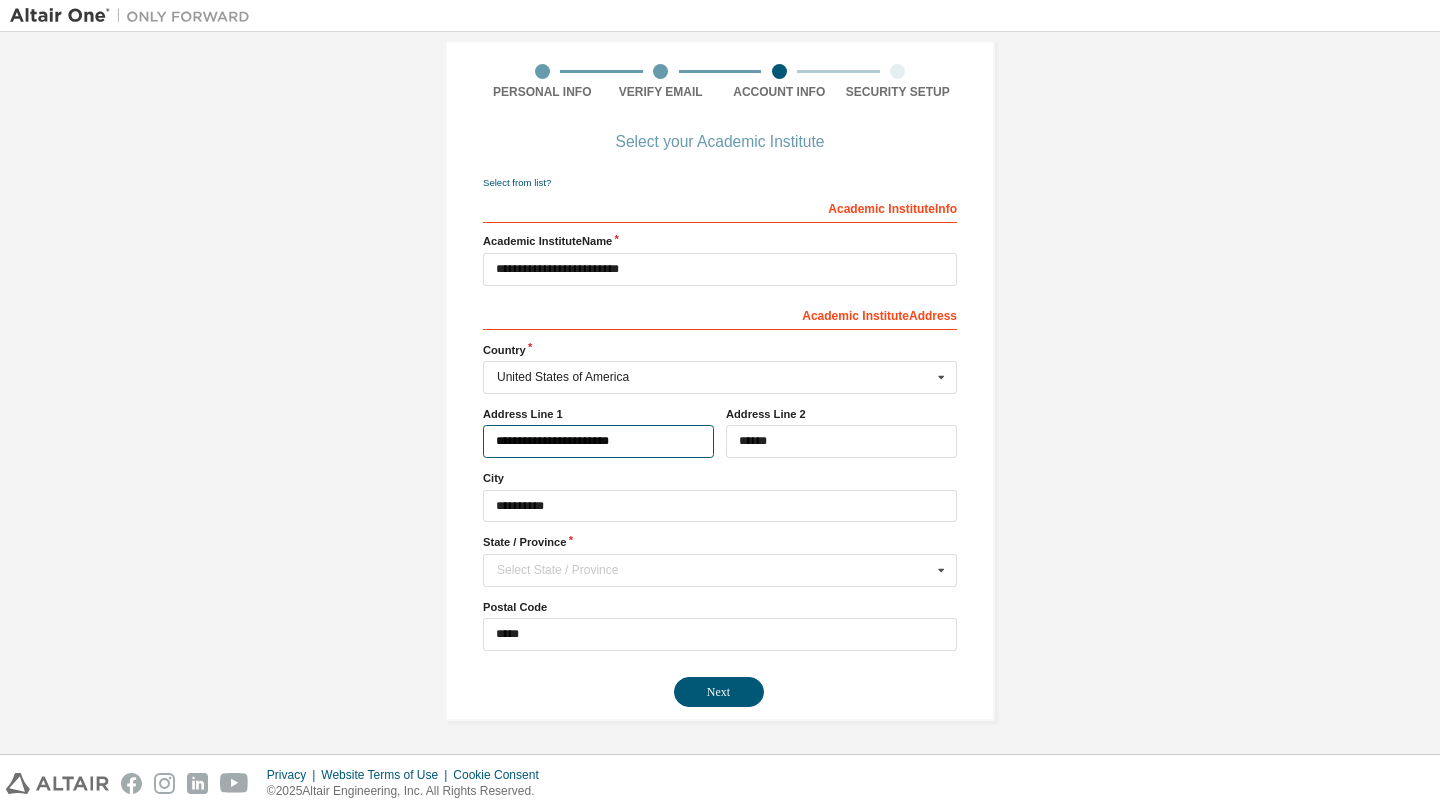 click on "**********" at bounding box center (598, 441) 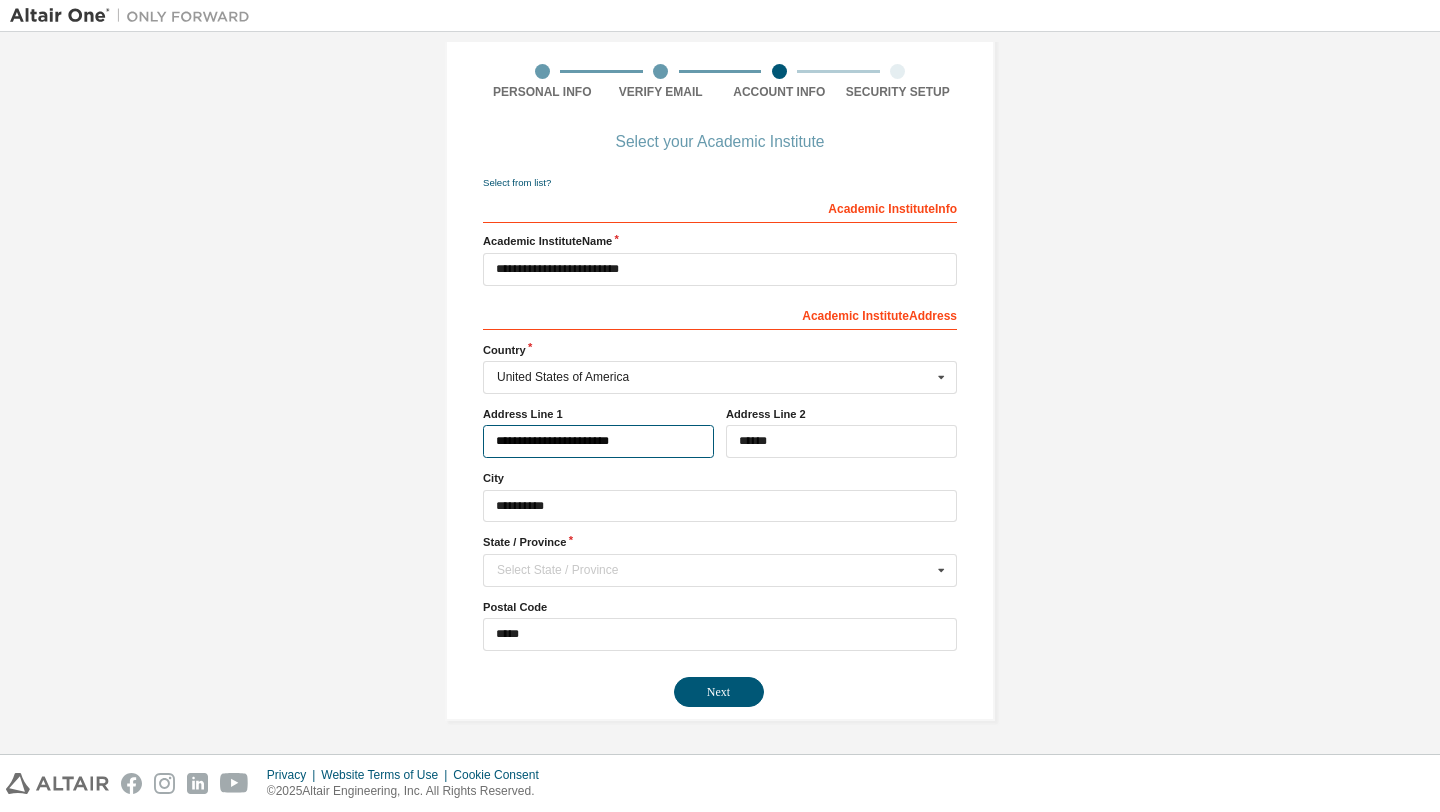 type on "**********" 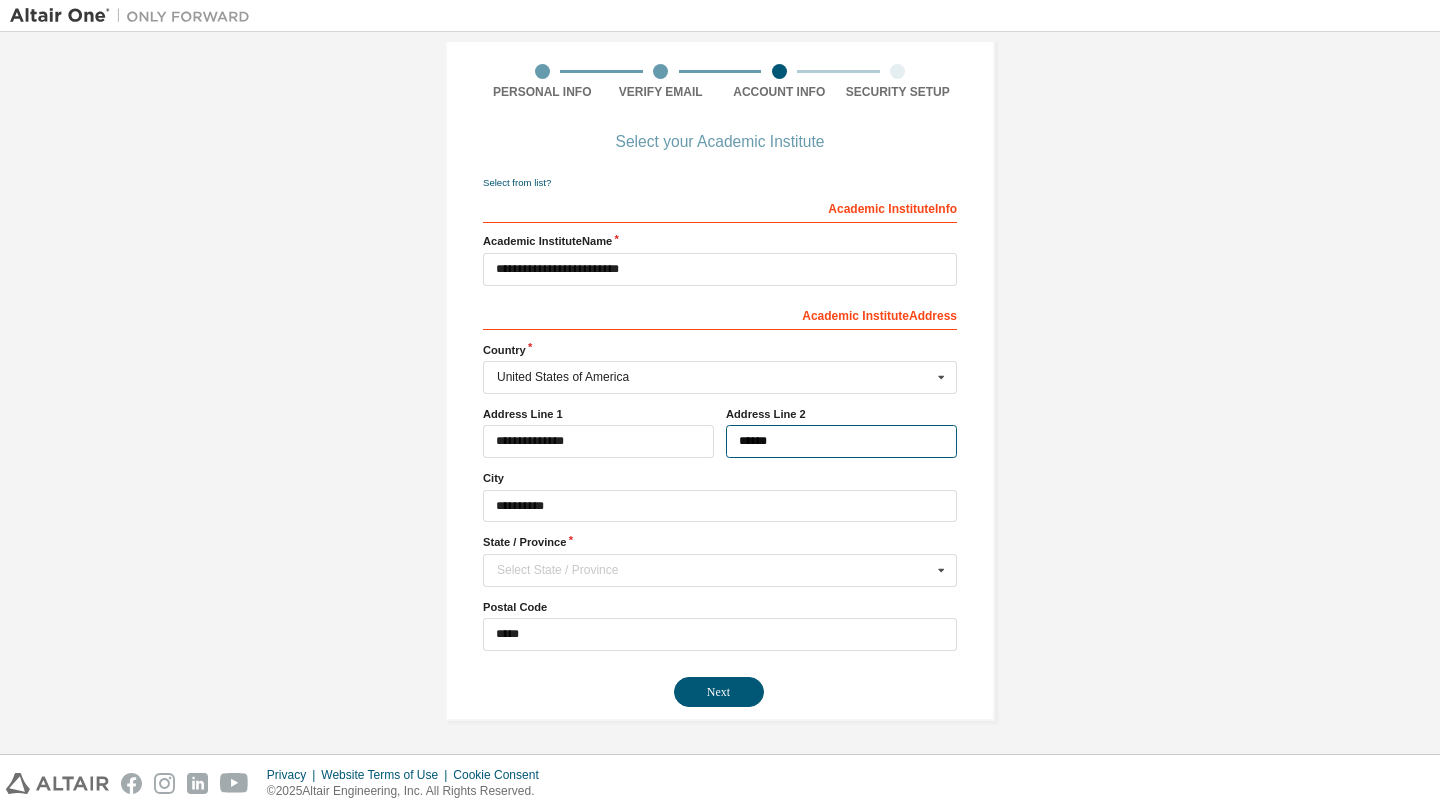 click on "******" at bounding box center [841, 441] 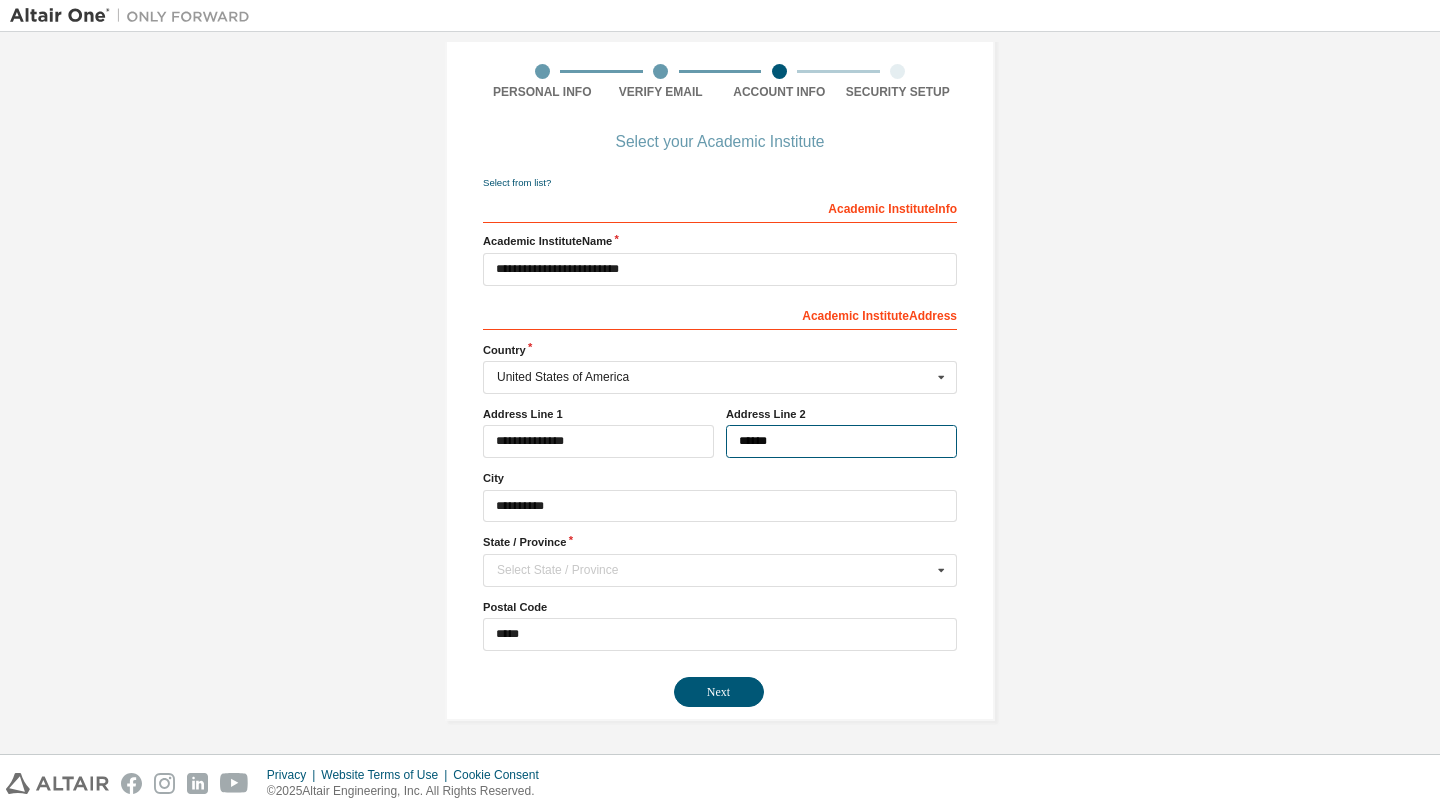 type on "**********" 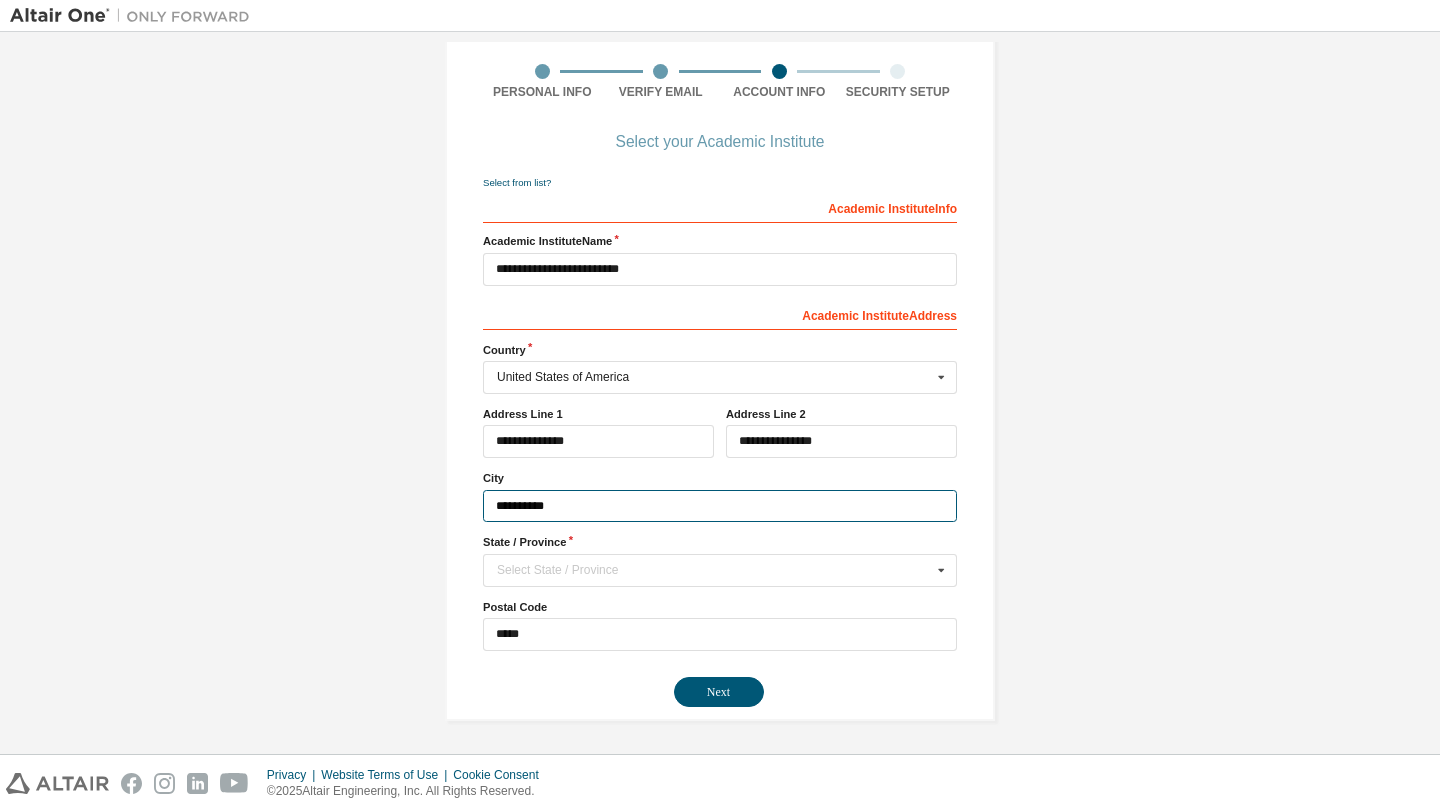 click on "**********" at bounding box center [720, 506] 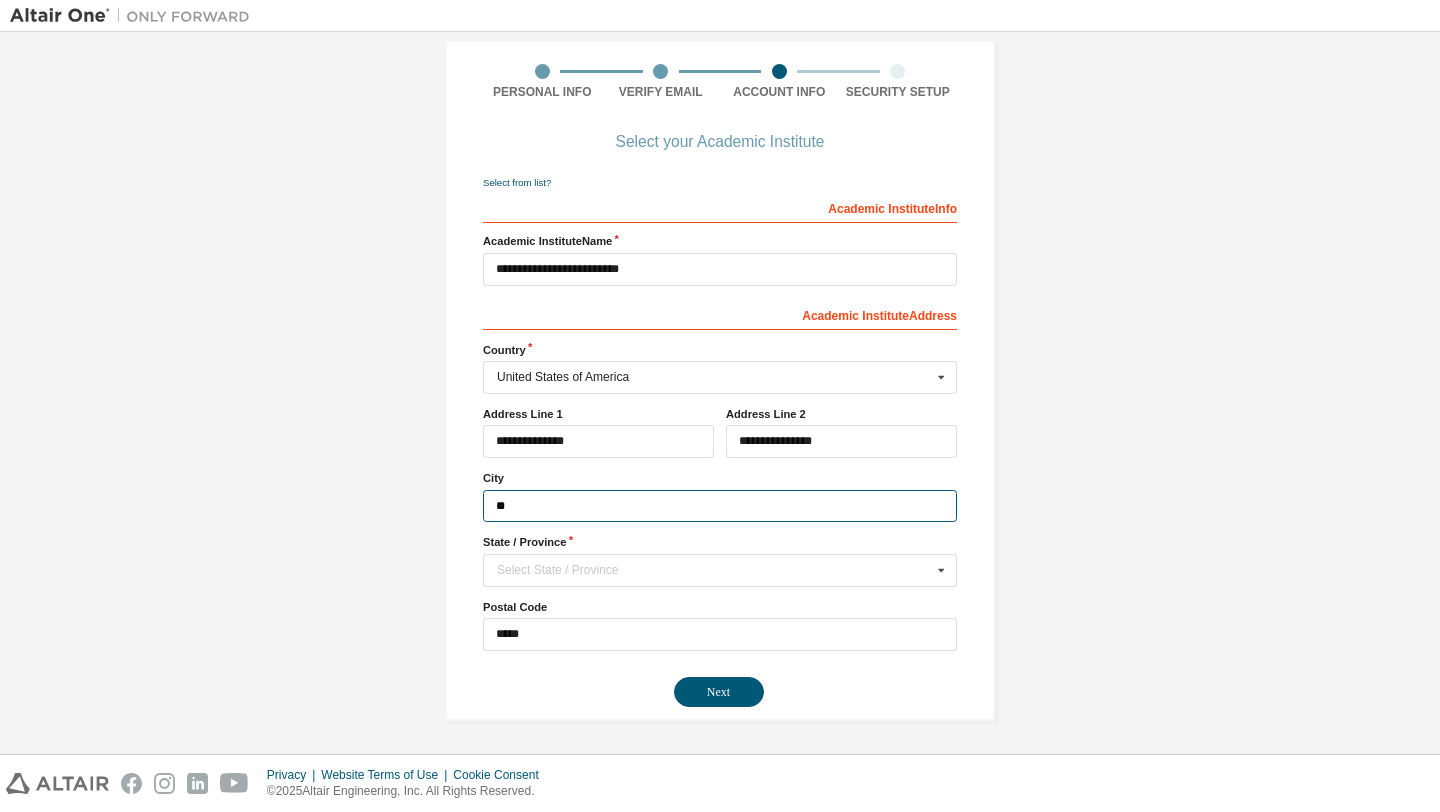 type on "*" 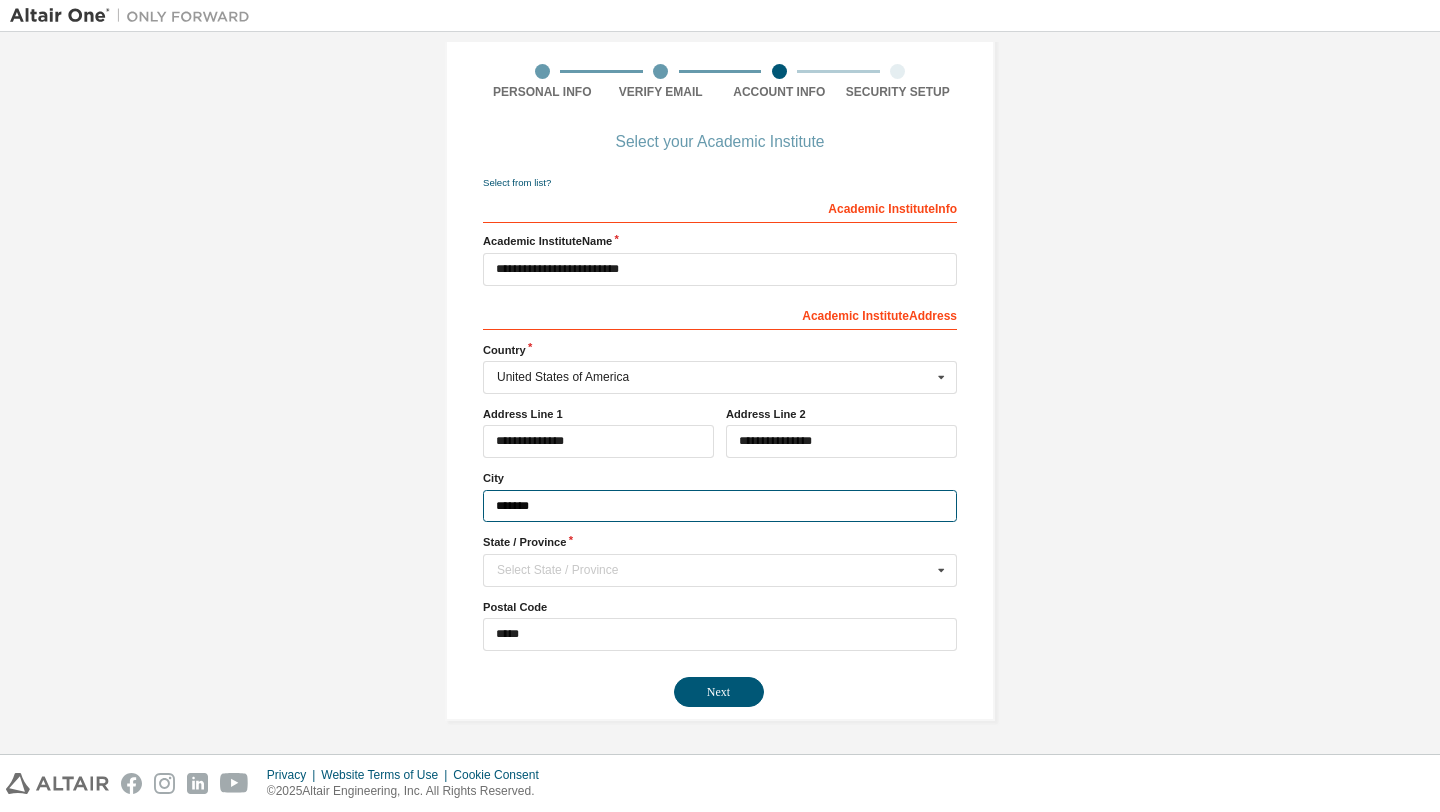 type on "********" 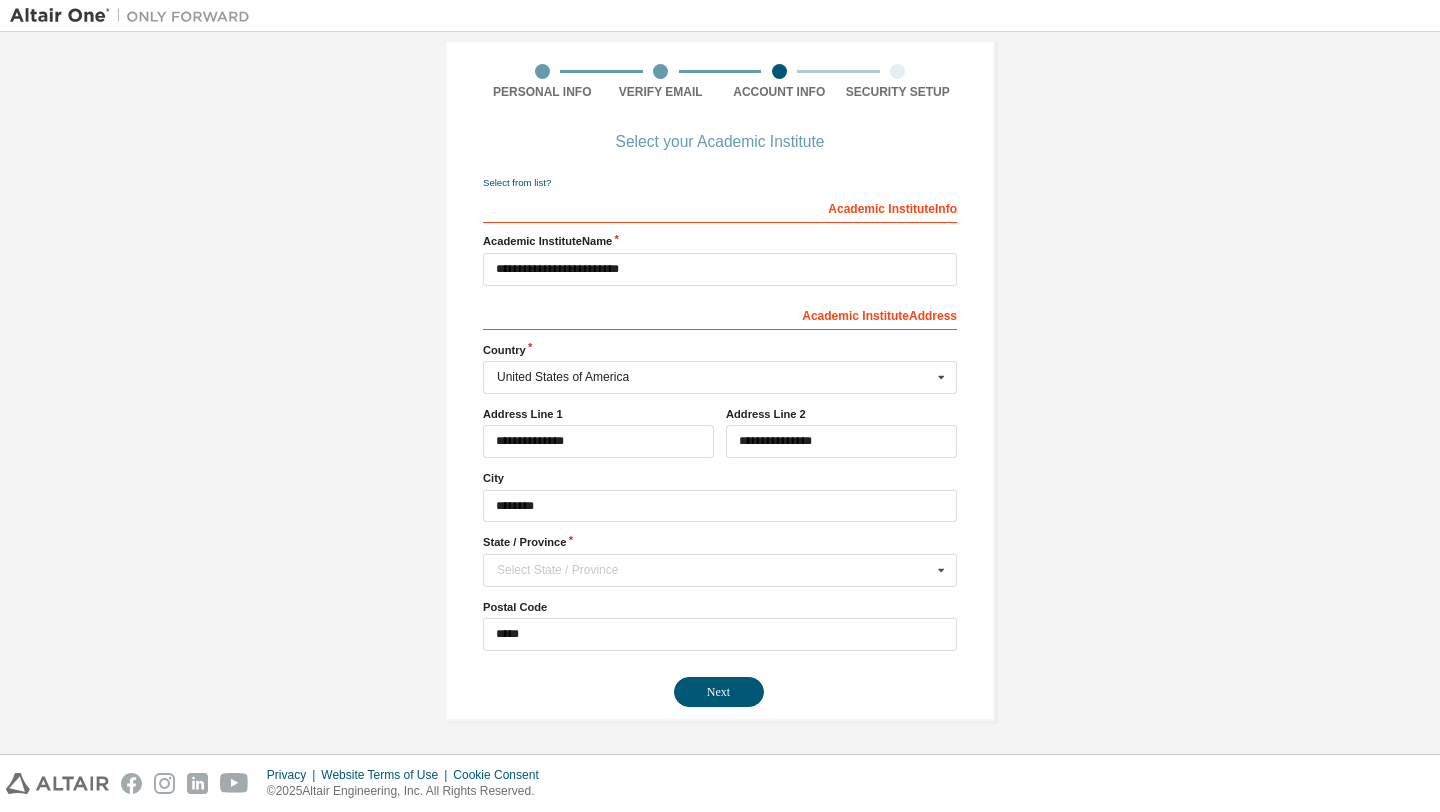 type on "***" 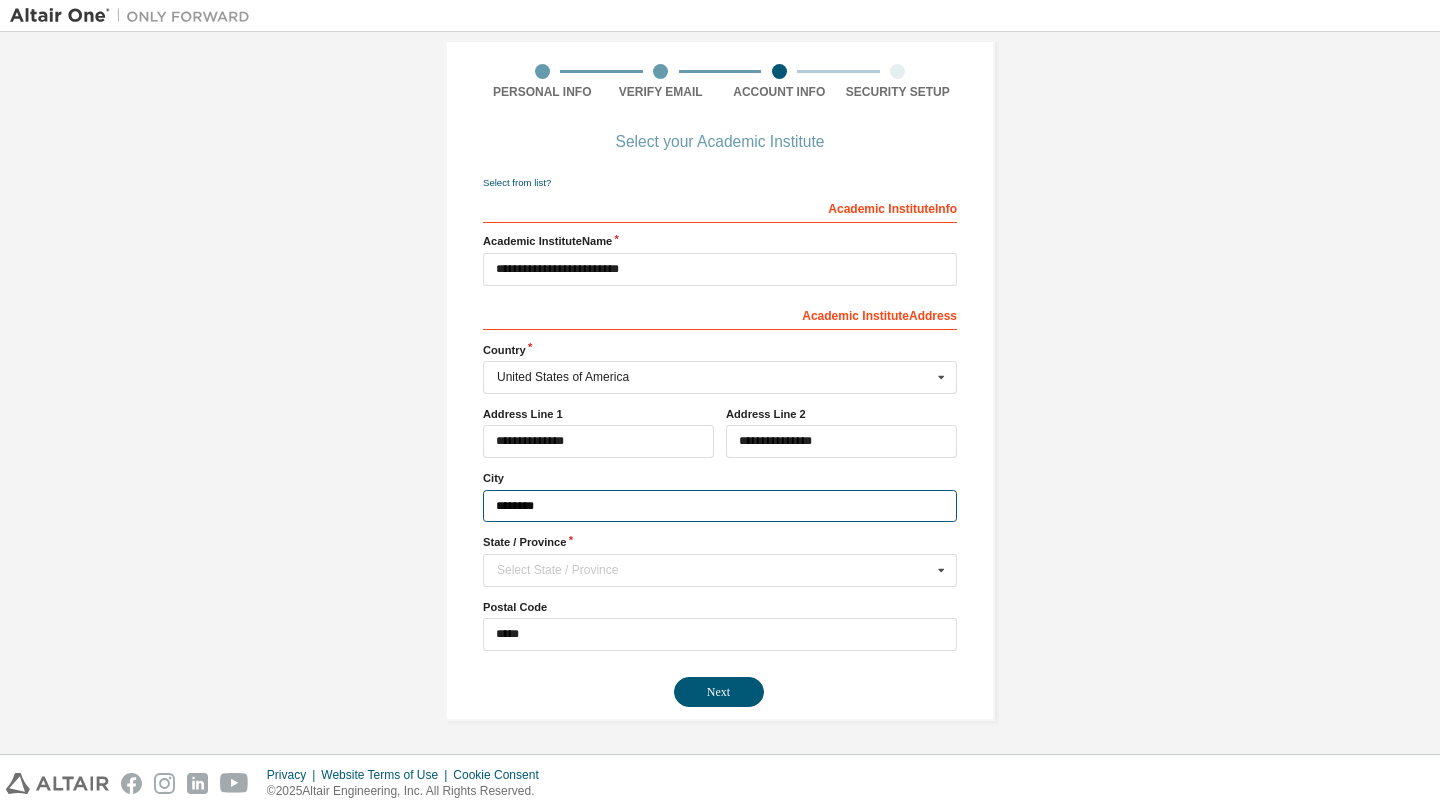 type on "***" 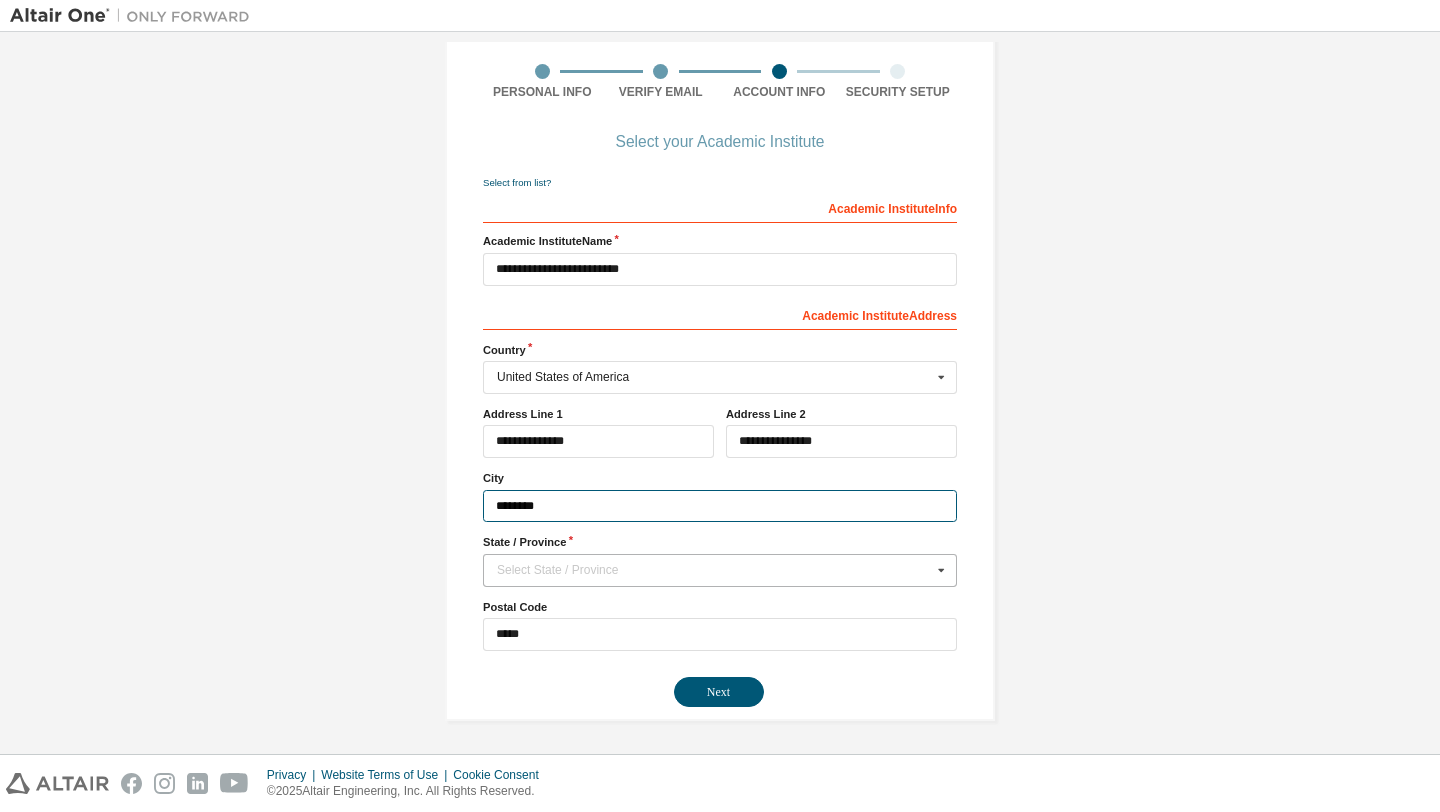type on "********" 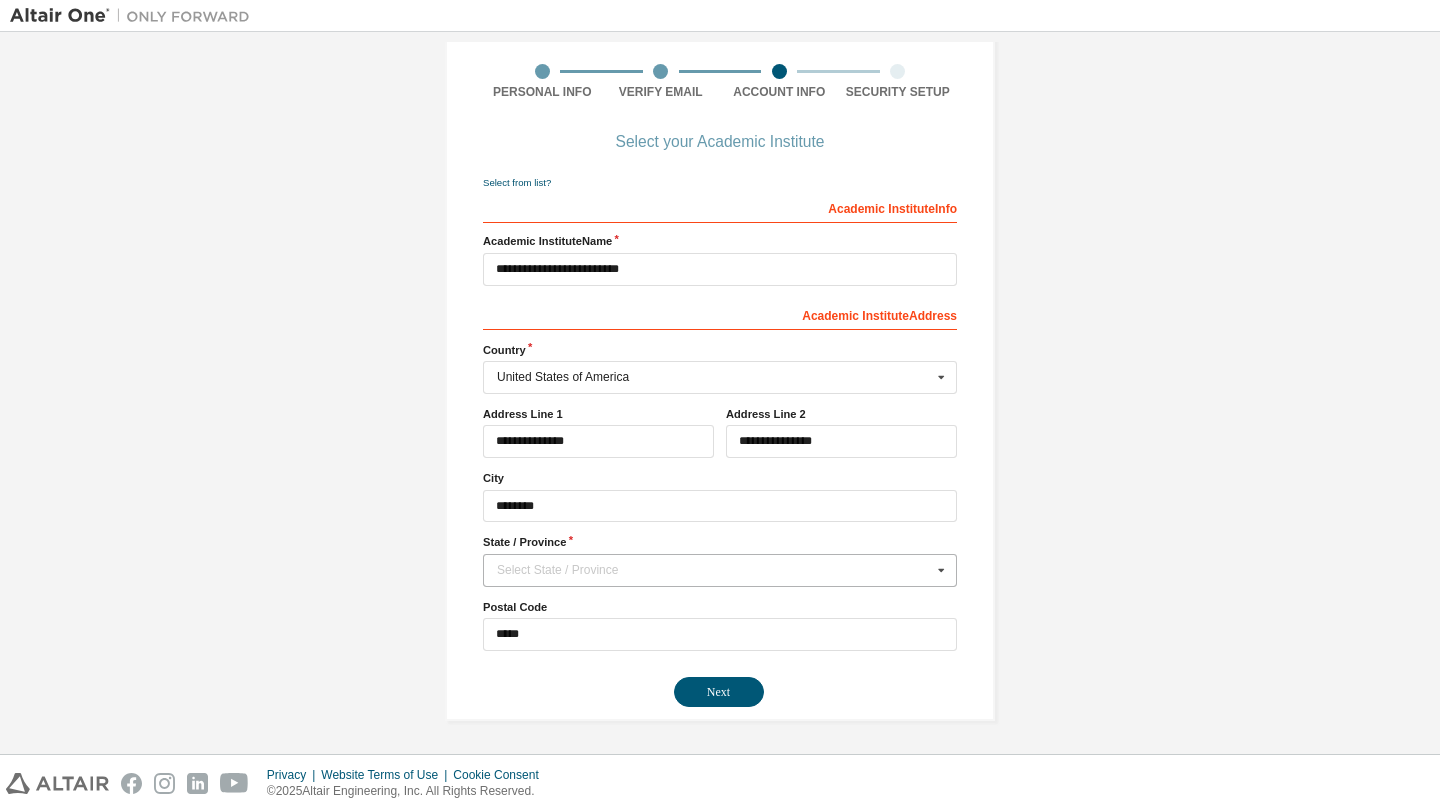 click on "Select State / Province" at bounding box center [714, 570] 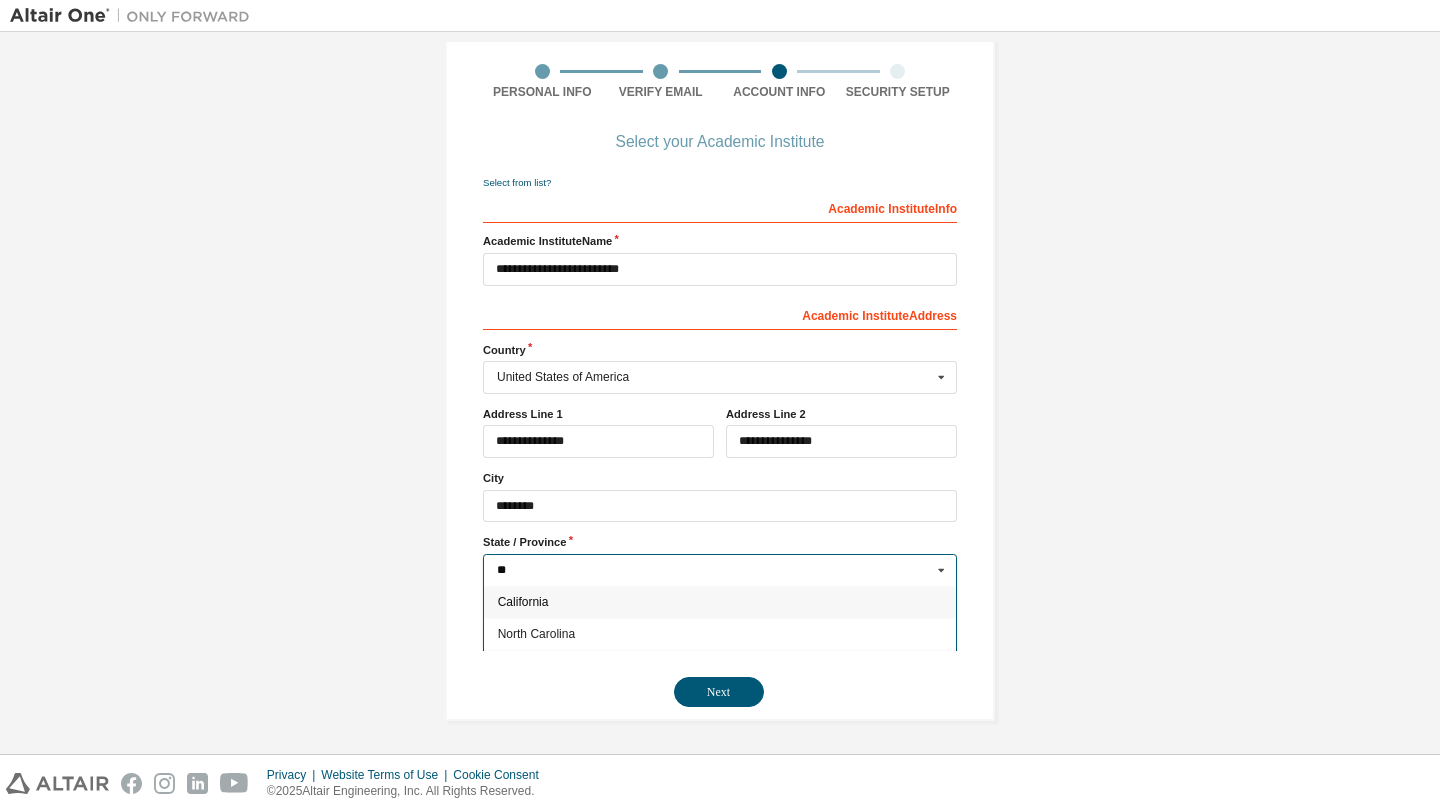 type on "**" 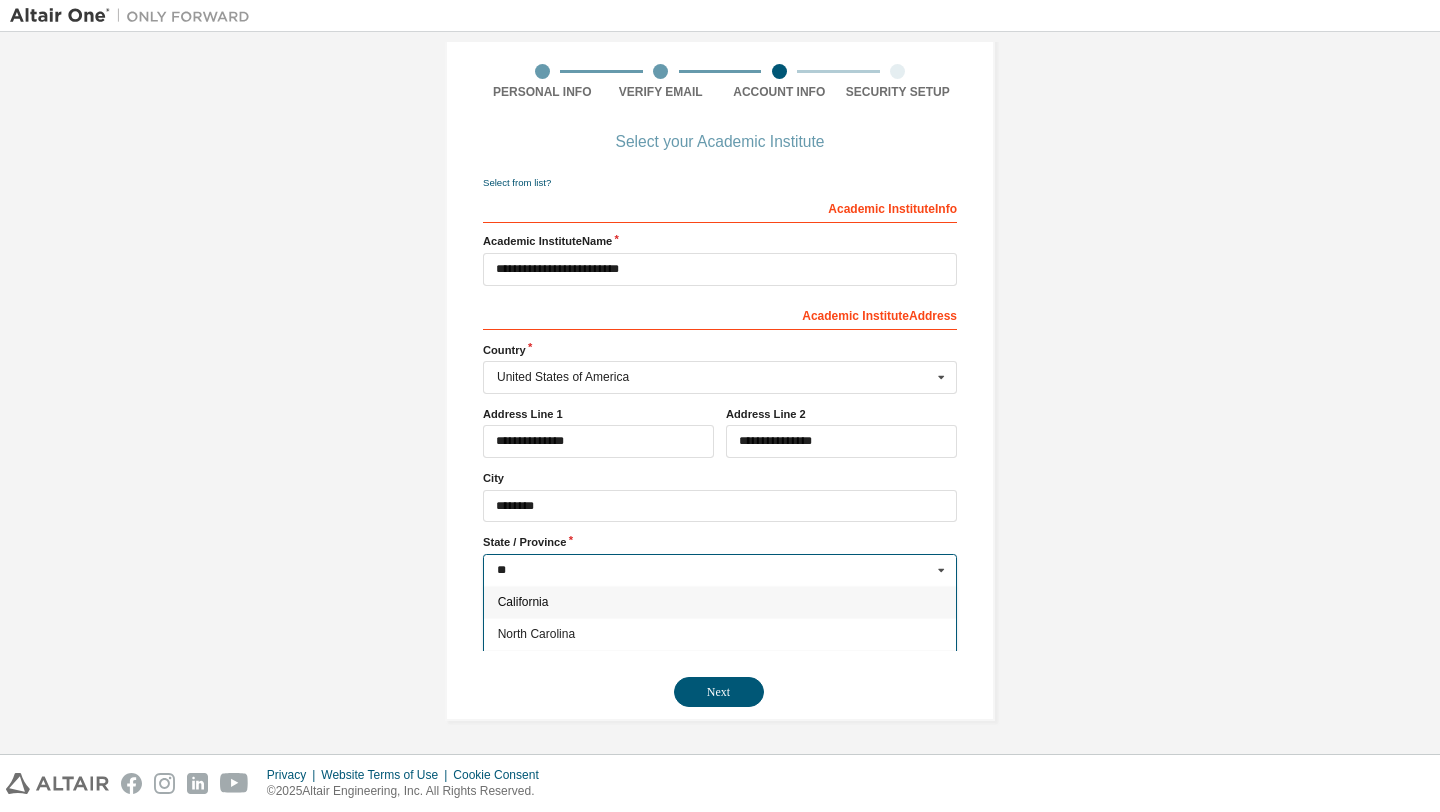 click on "California" at bounding box center (720, 602) 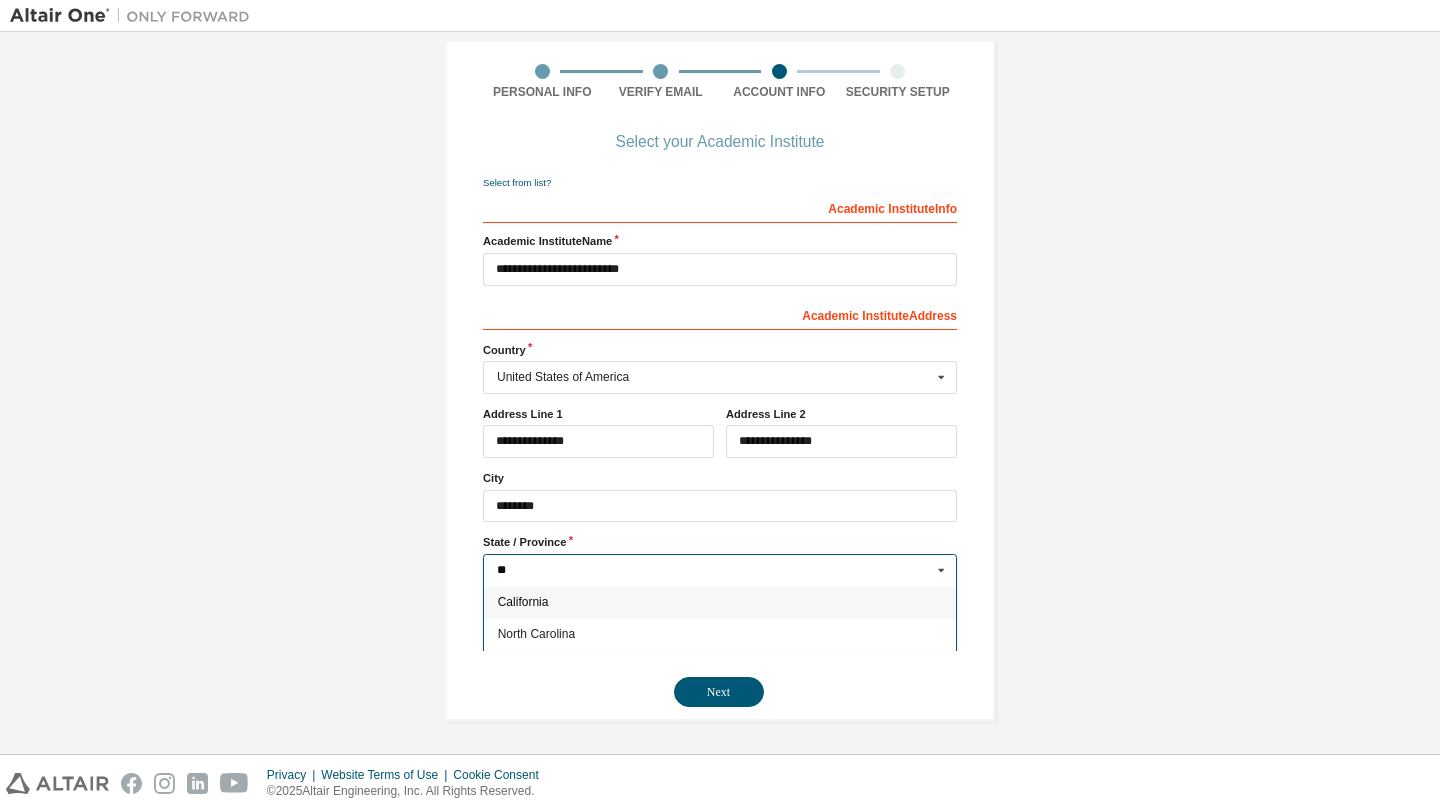 type on "**" 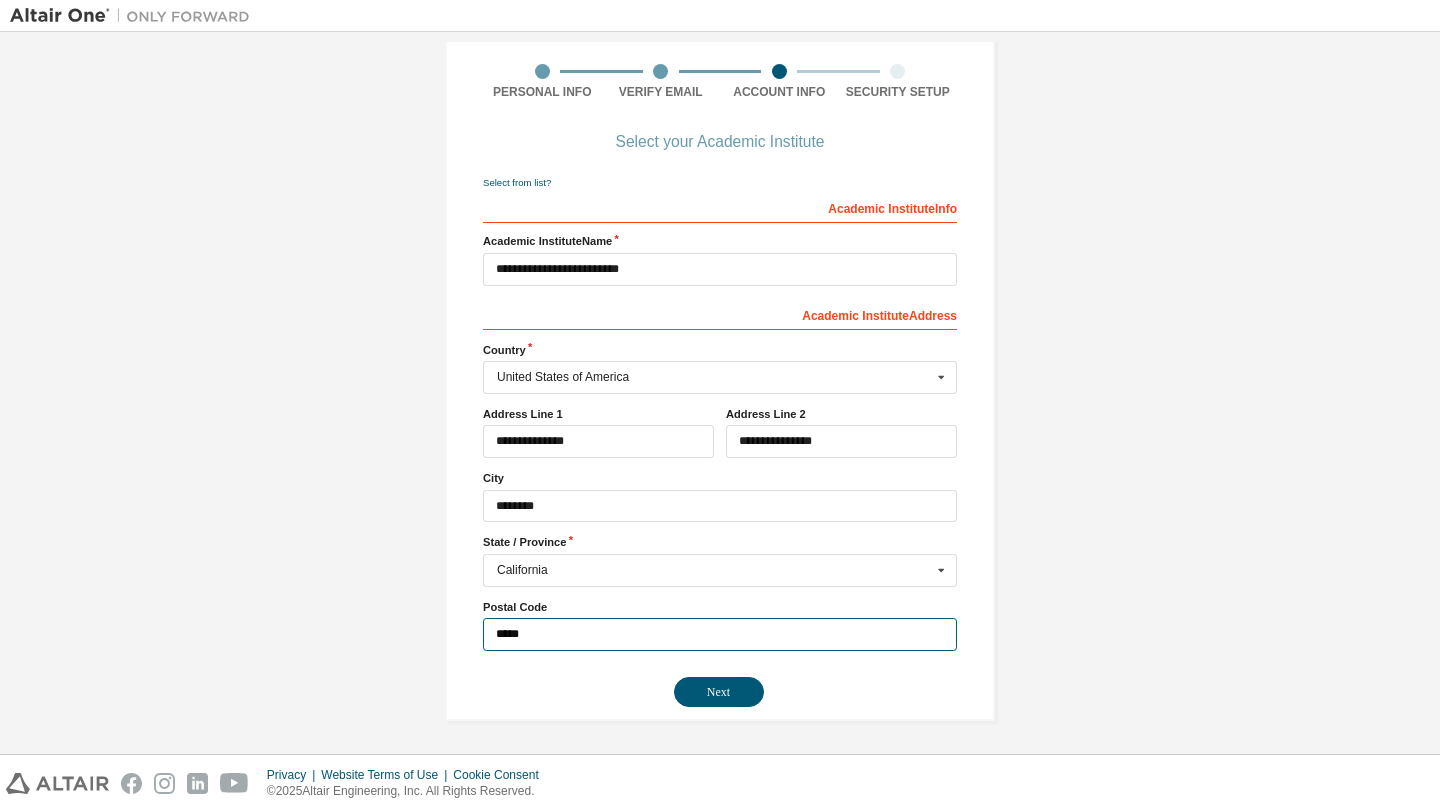 click on "*****" at bounding box center (720, 634) 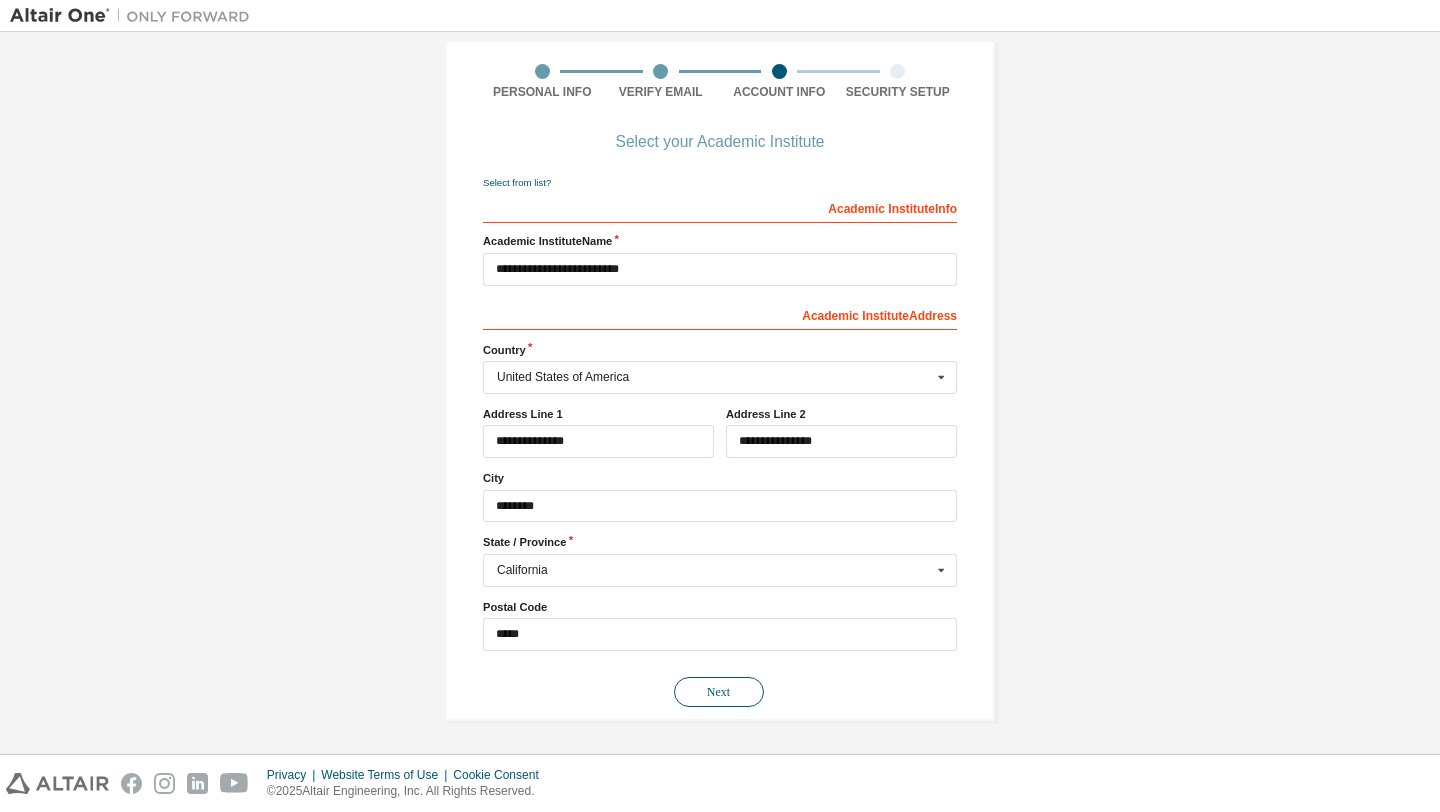 click on "Next" at bounding box center (719, 692) 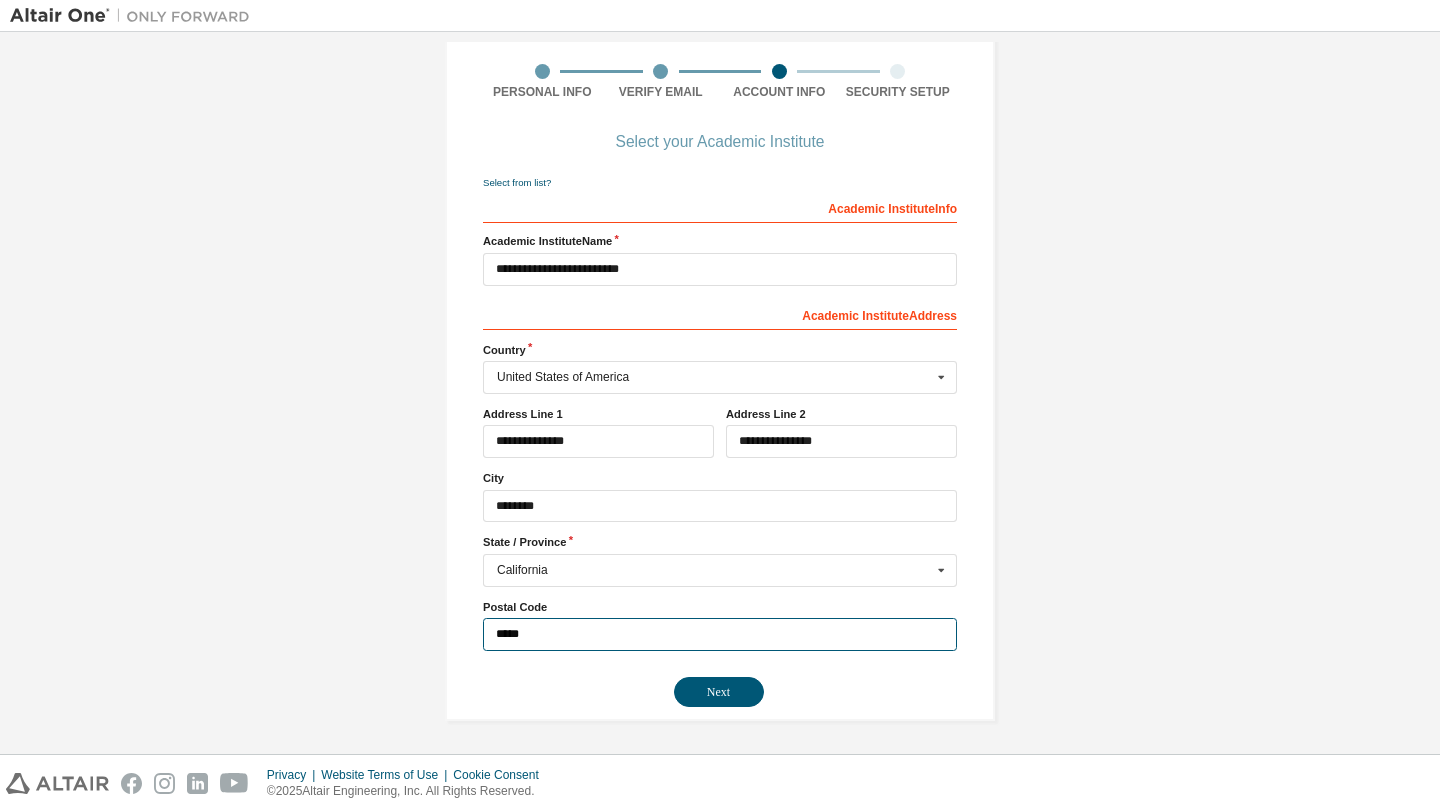 click on "*****" at bounding box center (720, 634) 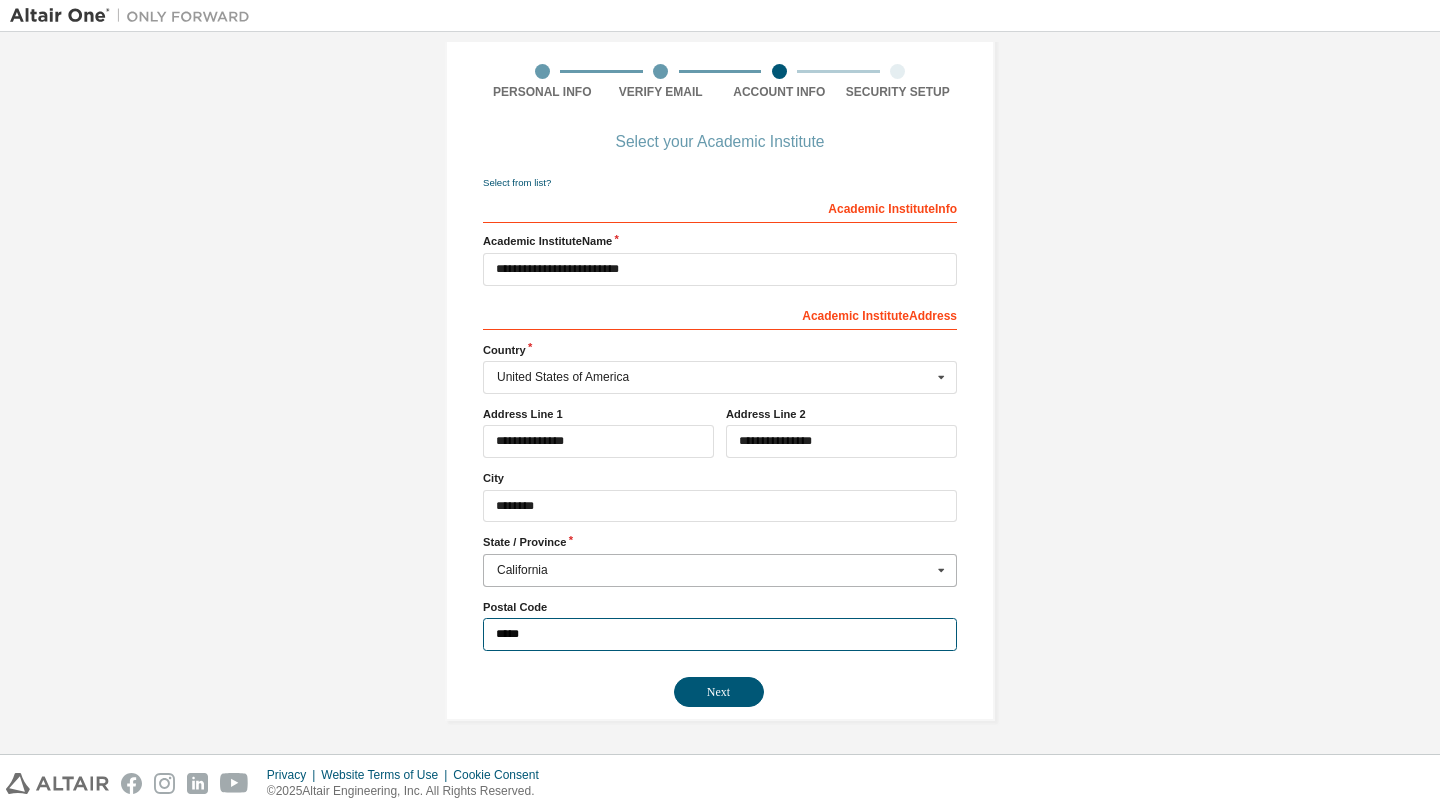 type on "*****" 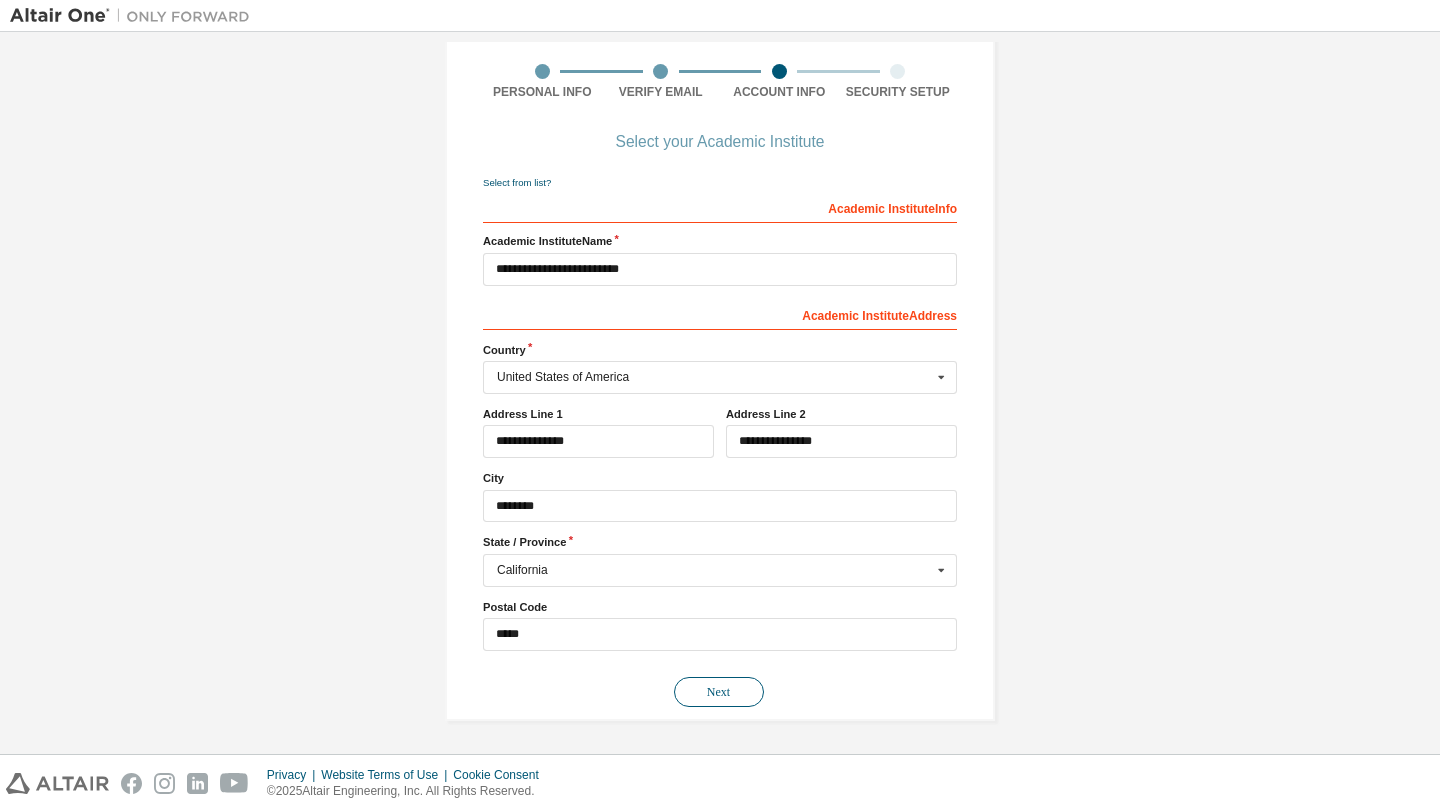 click on "Next" at bounding box center [719, 692] 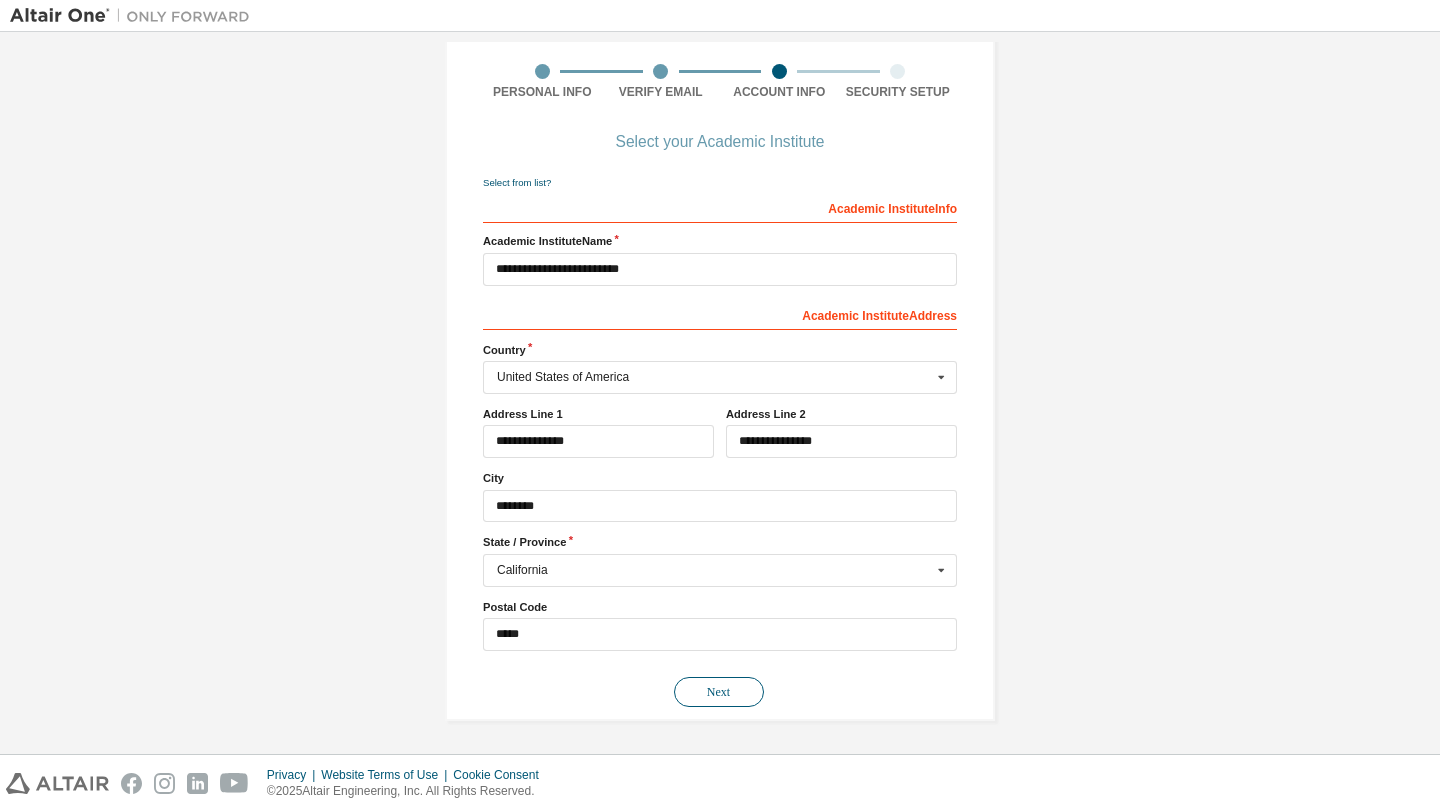 click on "Next" at bounding box center [719, 692] 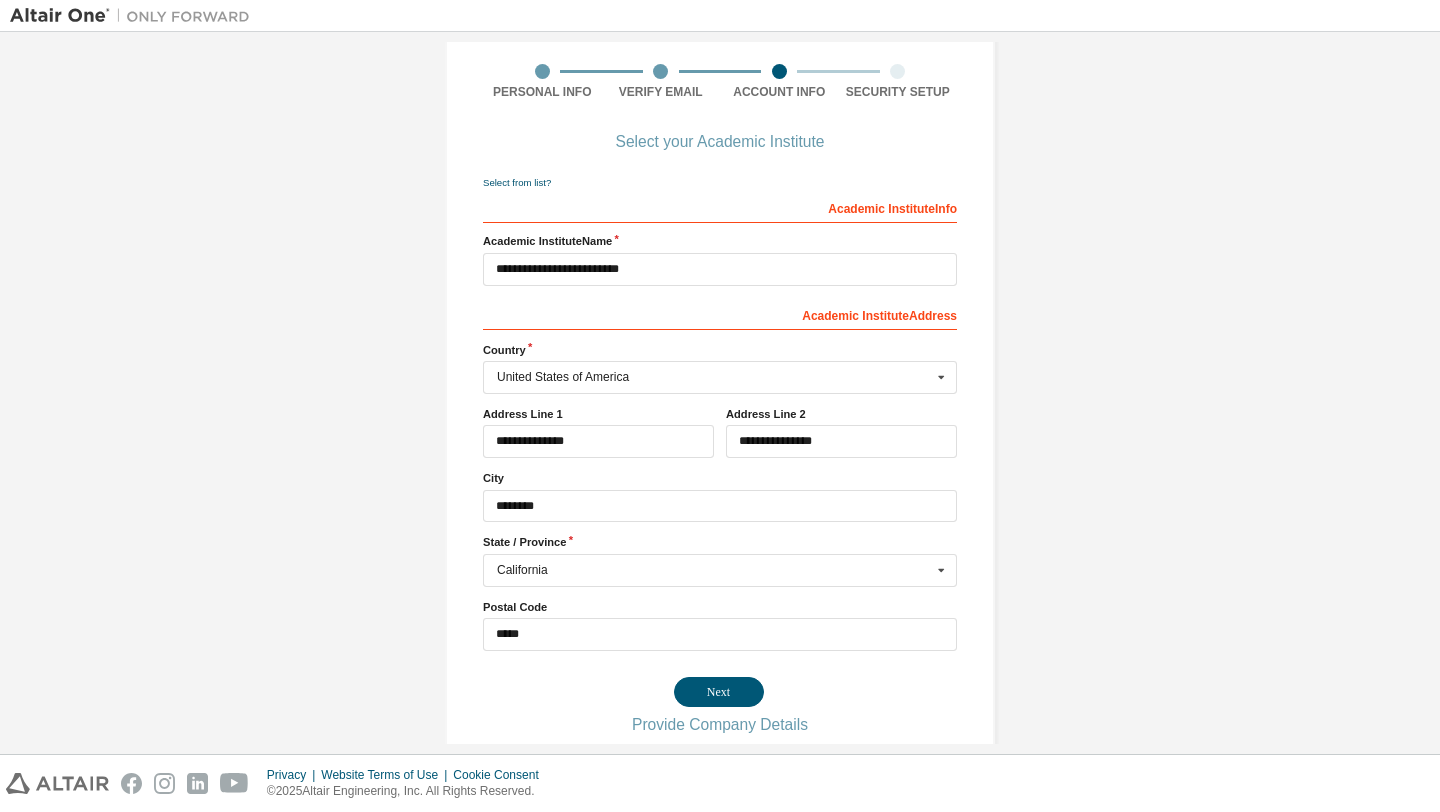 click on "Provide Company Details" at bounding box center [720, 725] 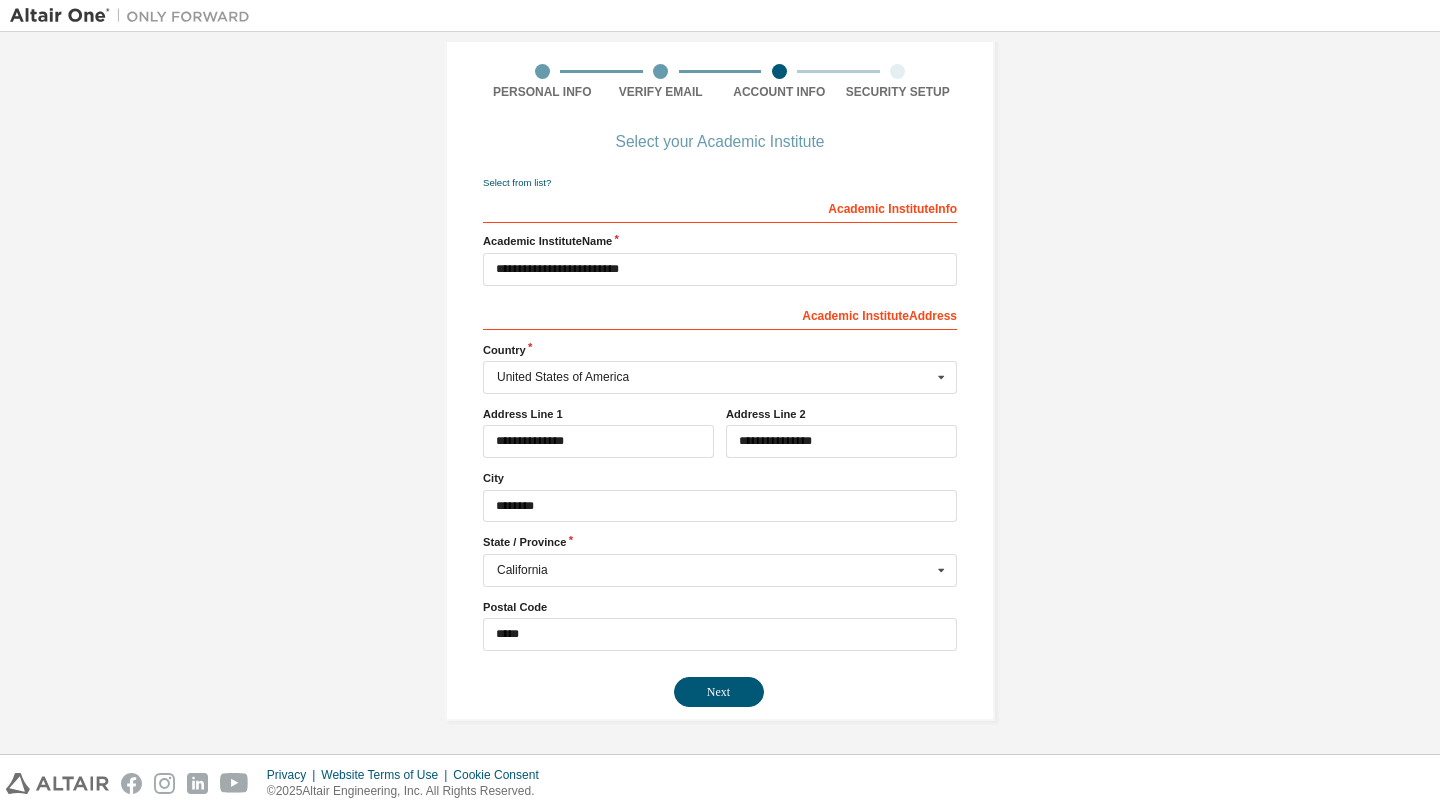 scroll, scrollTop: 145, scrollLeft: 0, axis: vertical 